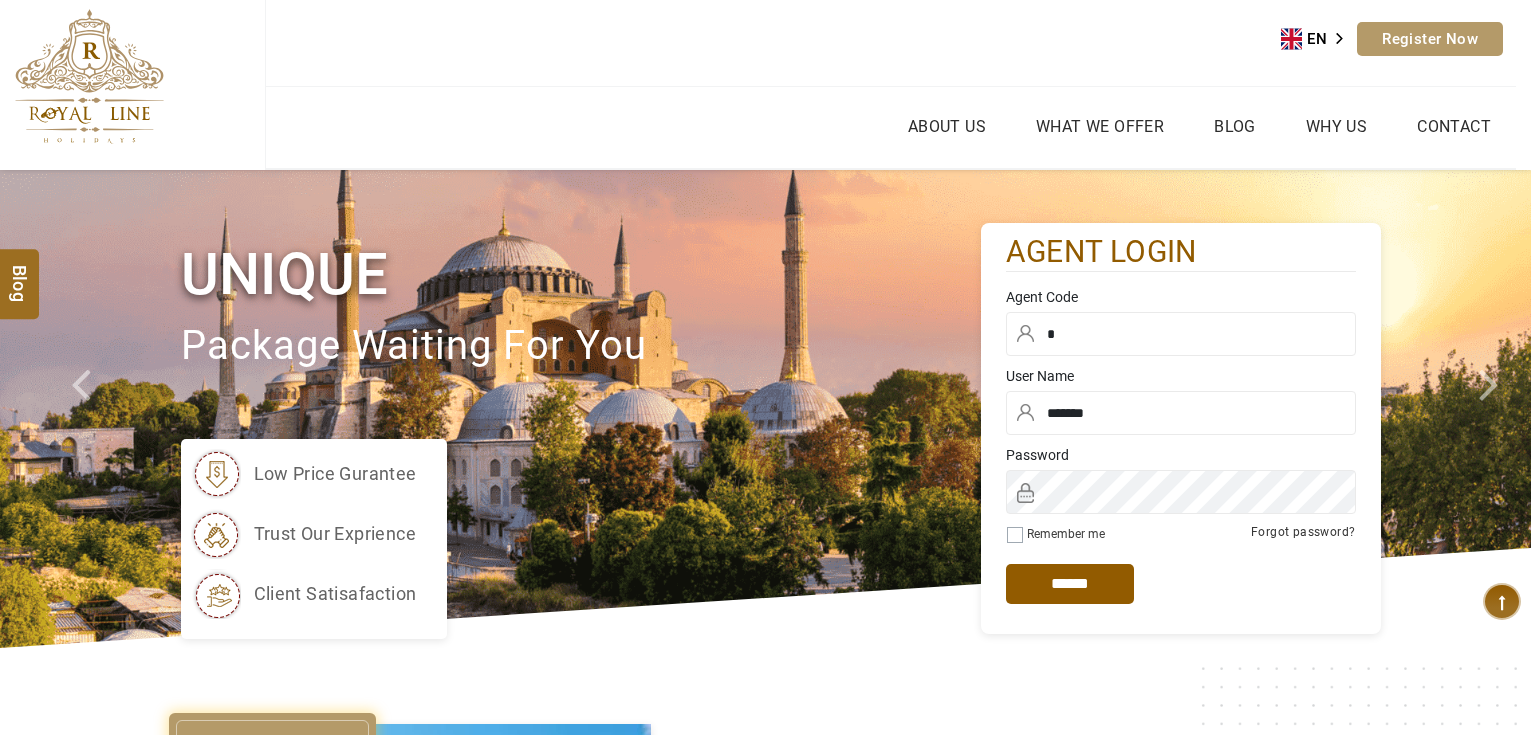 scroll, scrollTop: 0, scrollLeft: 0, axis: both 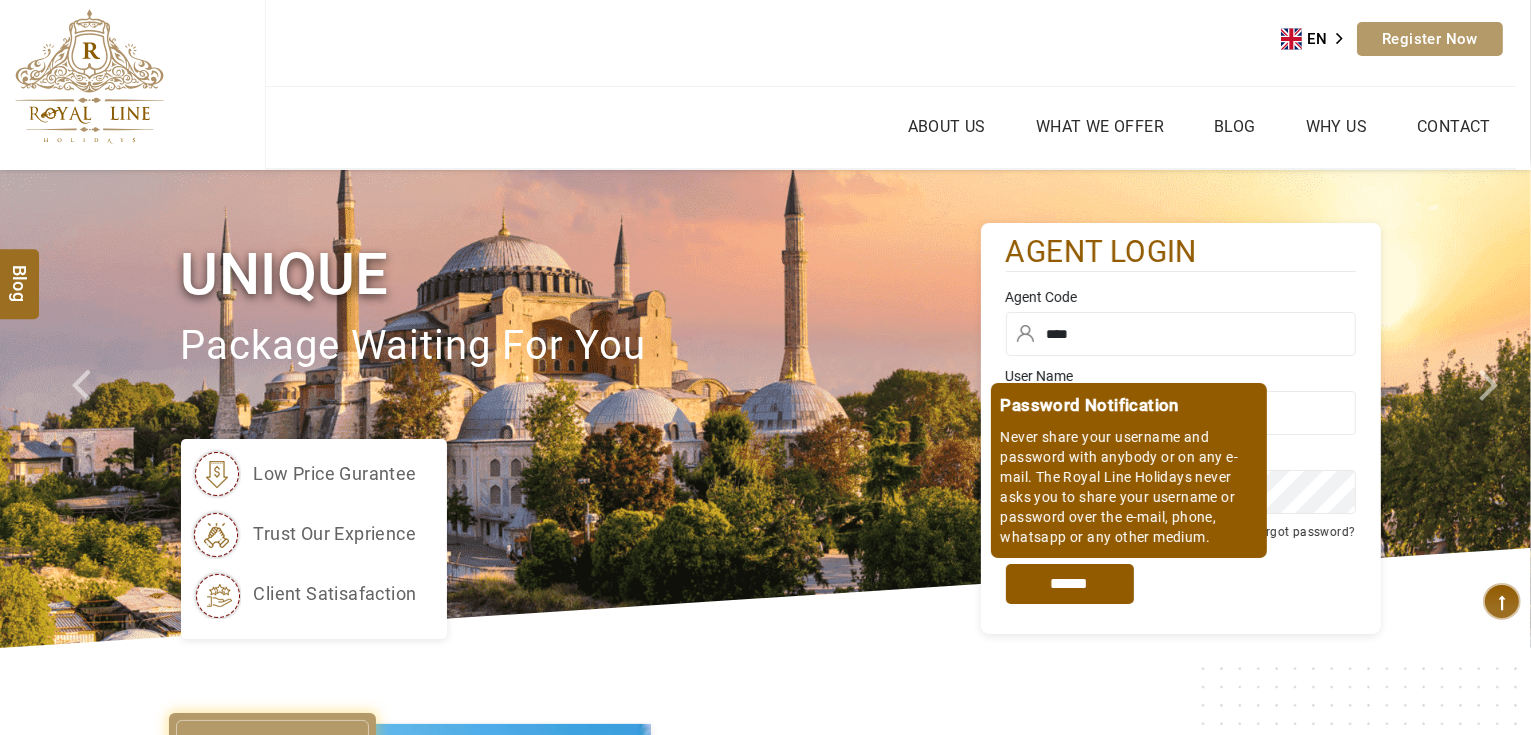 type on "****" 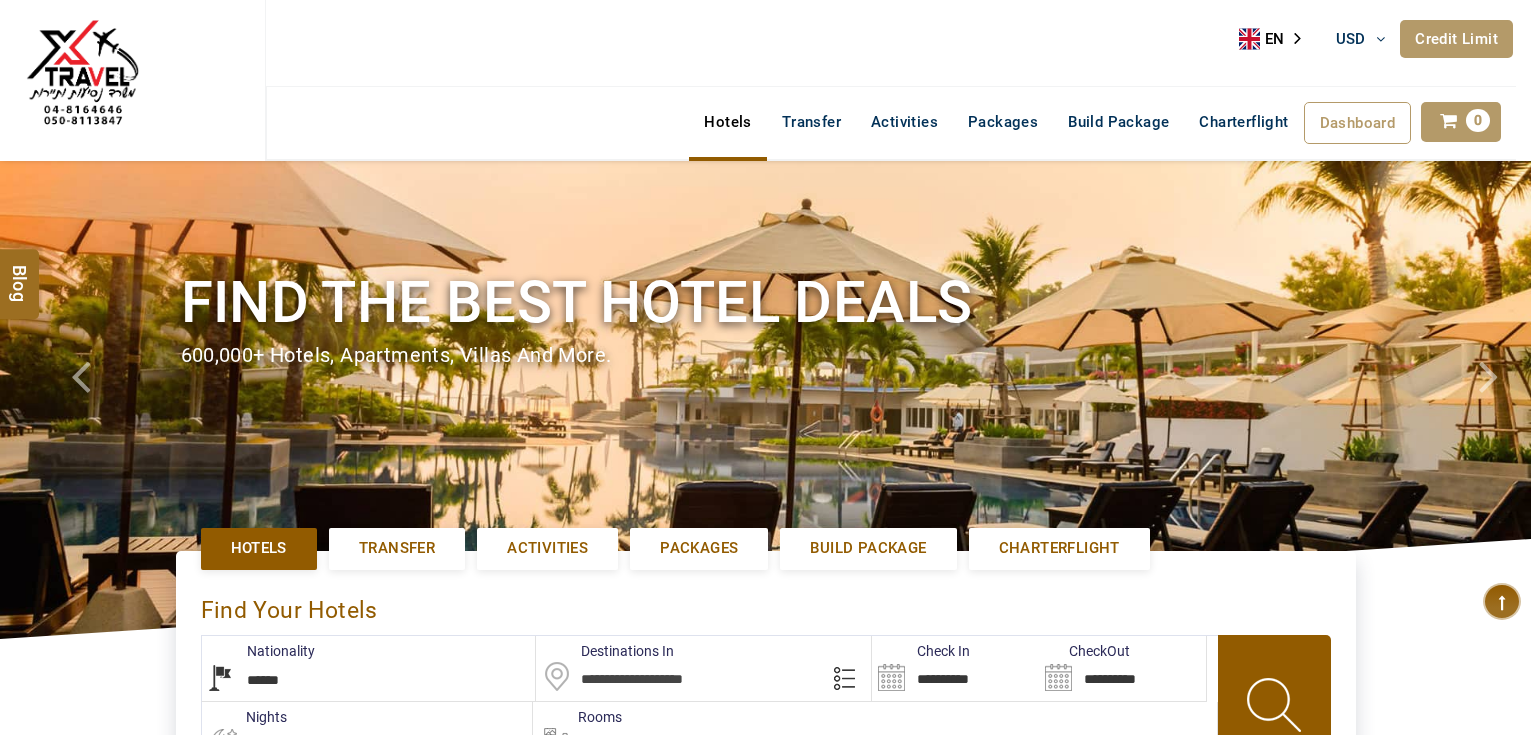 select on "******" 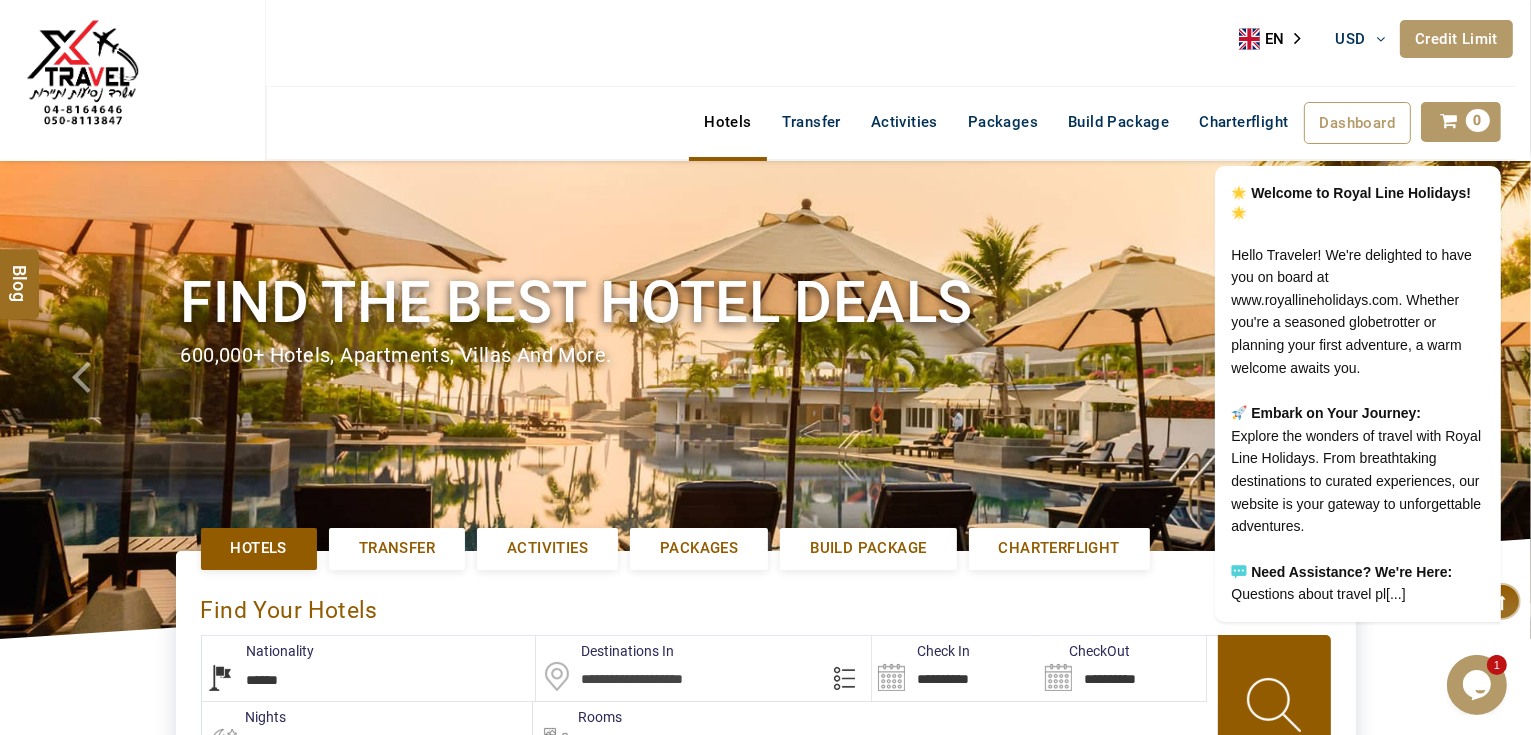 scroll, scrollTop: 0, scrollLeft: 0, axis: both 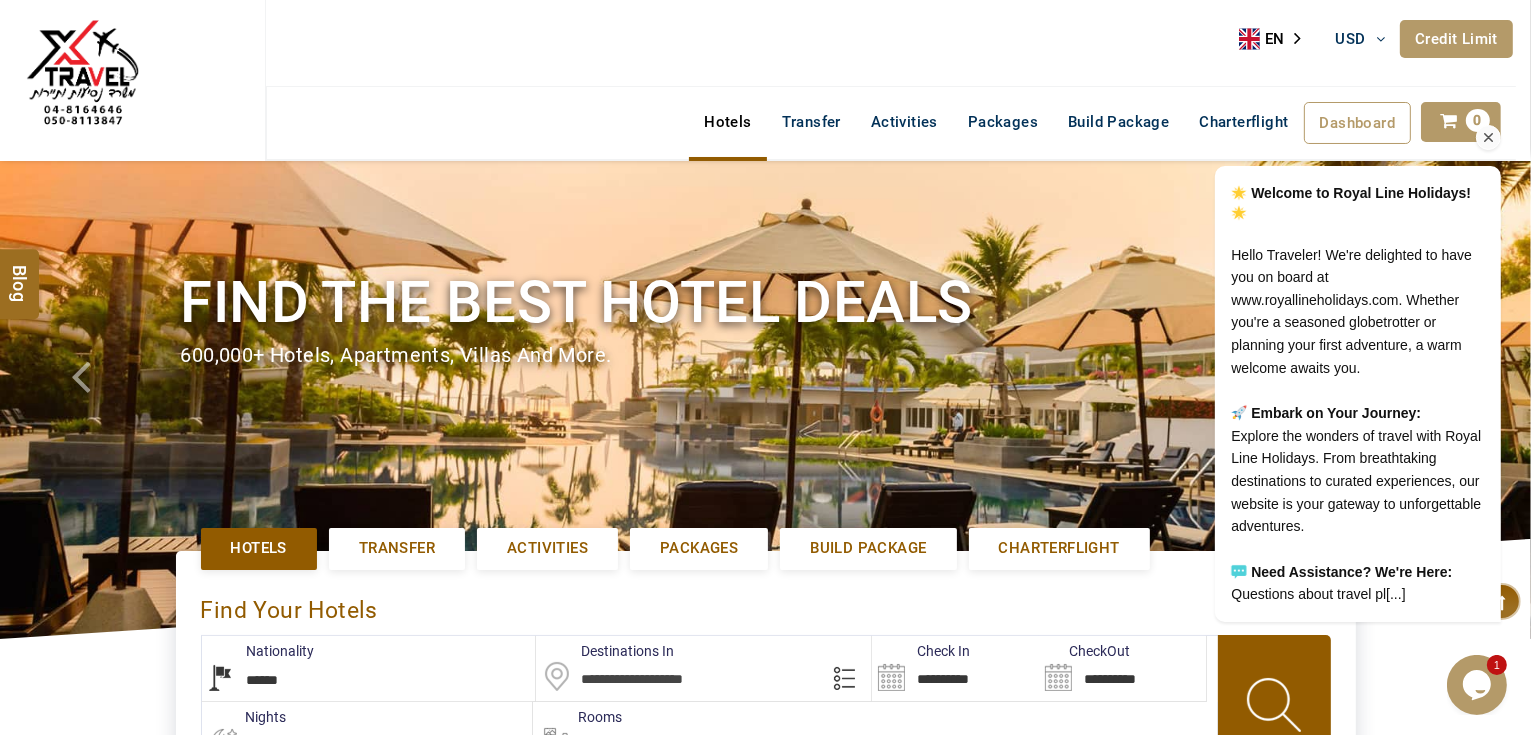 click at bounding box center [1488, 138] 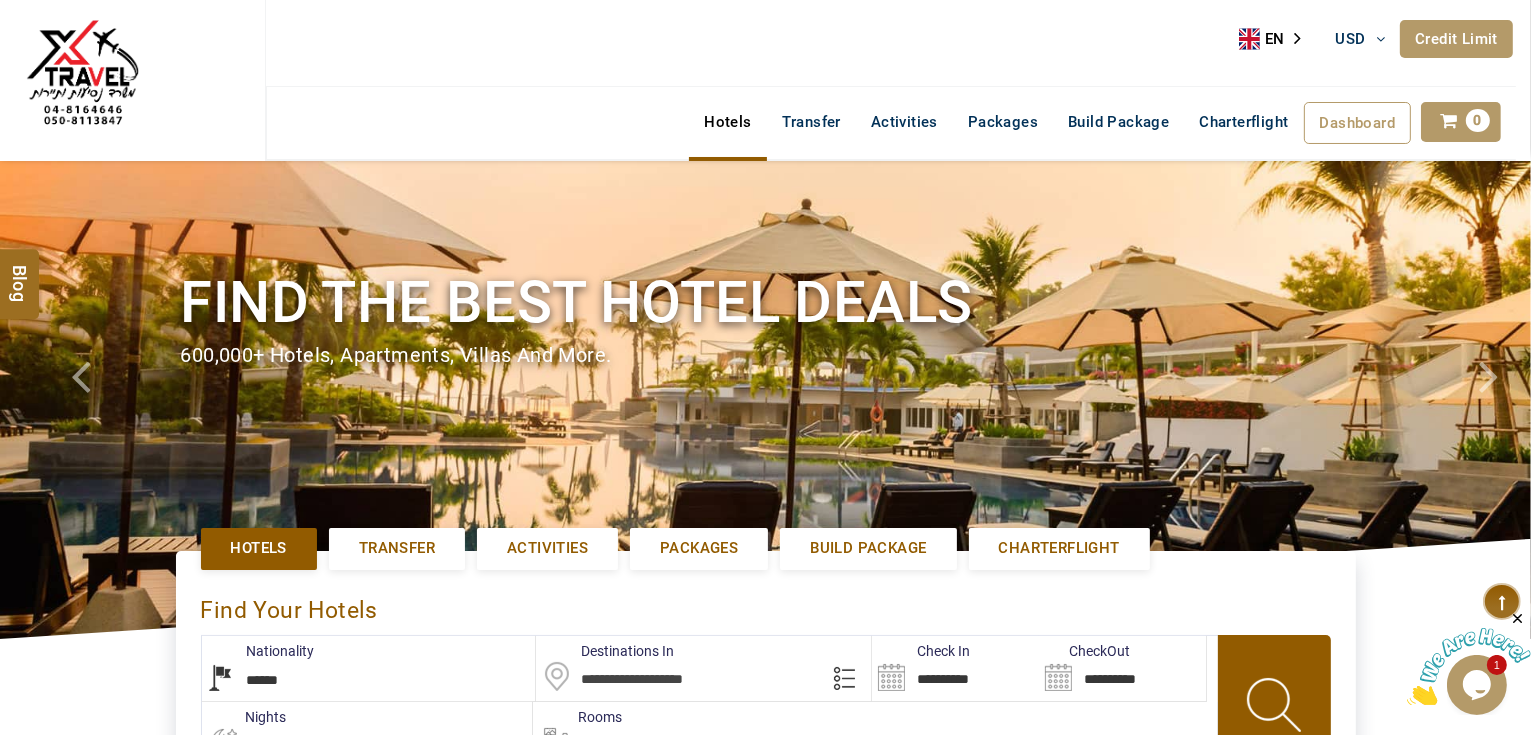 scroll, scrollTop: 0, scrollLeft: 0, axis: both 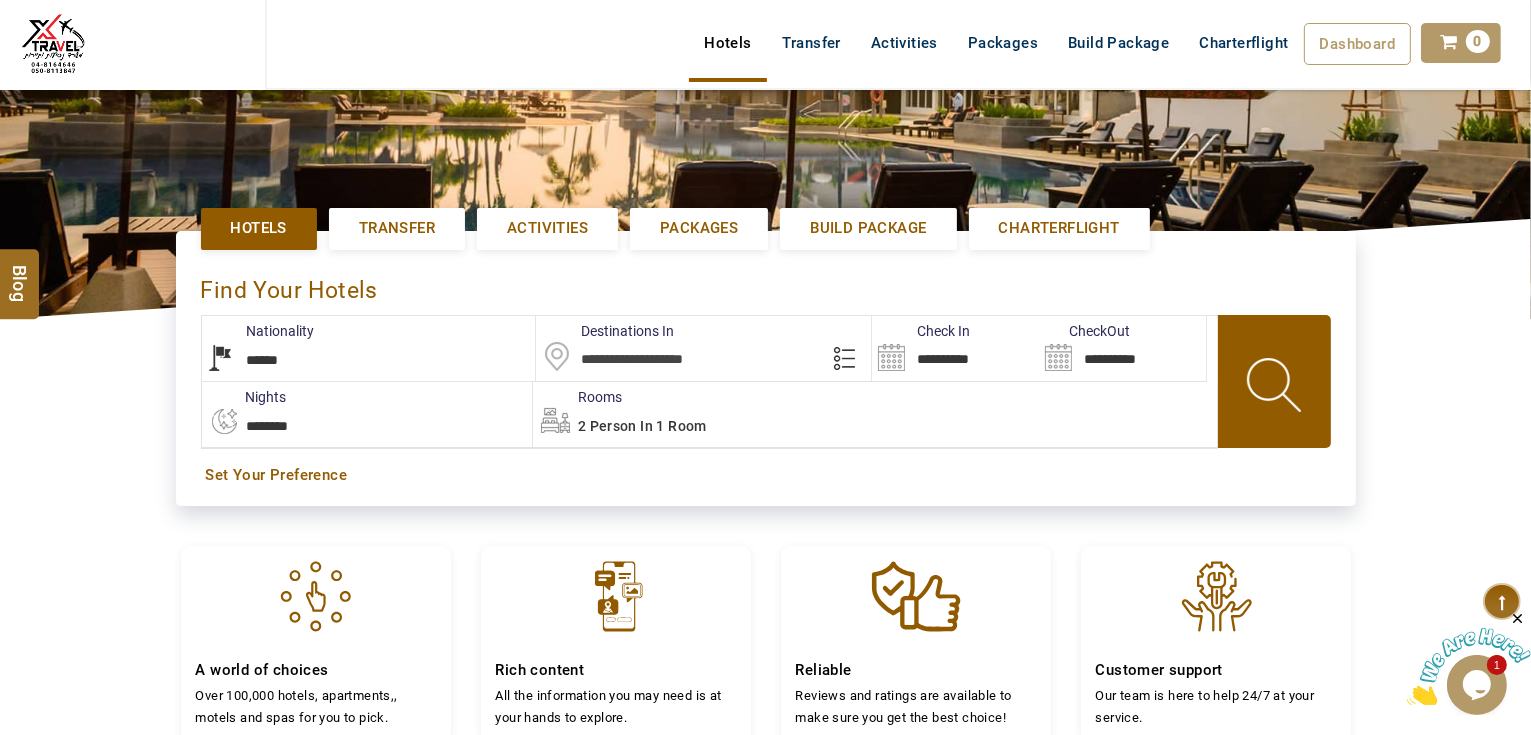 click at bounding box center (703, 348) 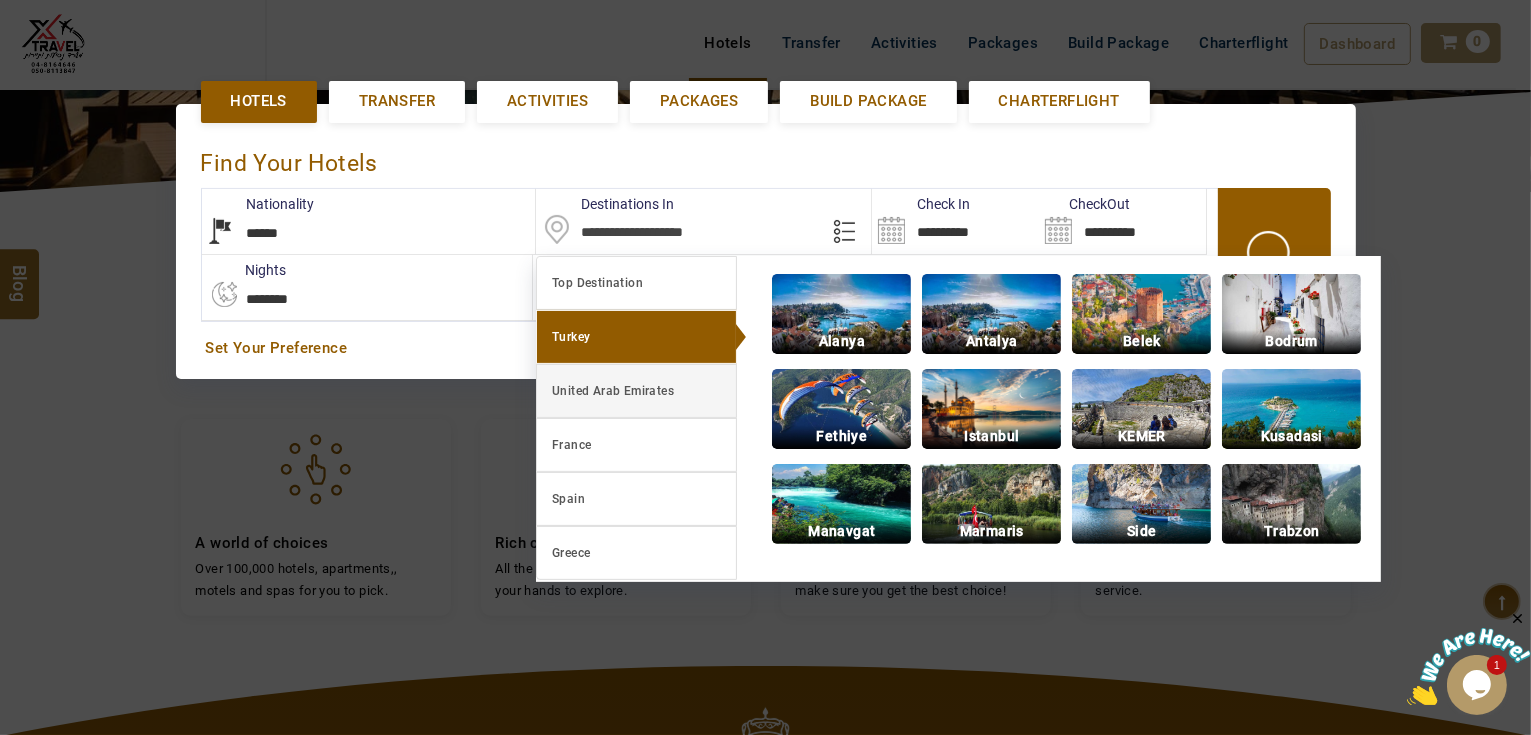 scroll, scrollTop: 460, scrollLeft: 0, axis: vertical 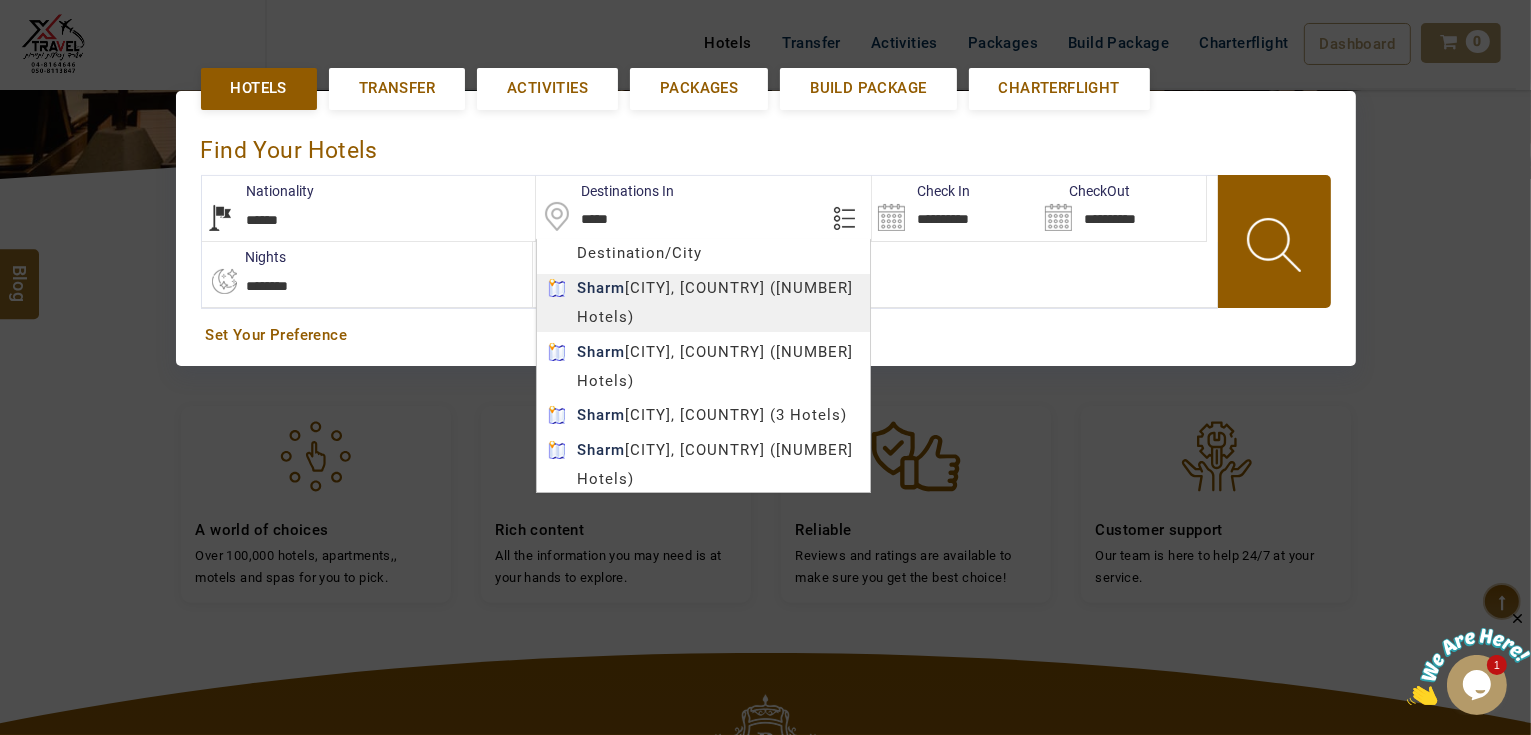 type on "**********" 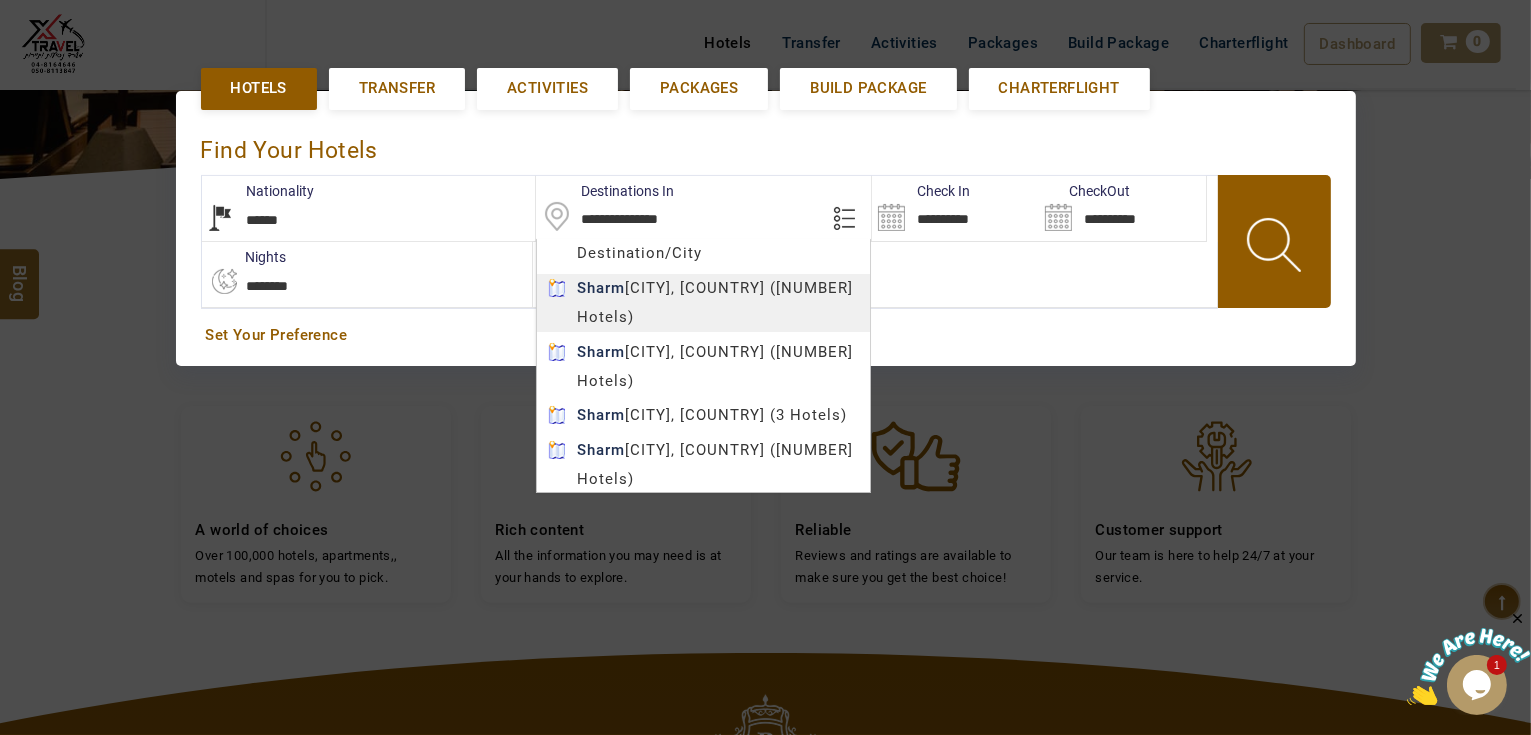 click on "[NAME] [NAME] USD AED  AED EUR  € USD  $ INR  ₹ THB  ฿ IDR  Rp BHD  BHD TRY  ₺ Credit Limit EN HE AR ES PT ZH Helpline
+[COUNTRY_CODE] [PHONE_NUMBER] Register Now +[COUNTRY_CODE] [PHONE_NUMBER] info@royallineholidays.com About Us What we Offer Blog Why Us Contact Hotels  Transfer Activities Packages Build Package Charterflight Dashboard My Profile My Booking My Reports My Quotation Sign Out 0 Points Redeem Now To Redeem 35325 Points Future Points  3099   Points Credit Limit Credit Limit USD 30000.00 70% Complete Used USD 14756.98 Available USD 15243.02 Setting  Looks like you haven't added anything to your cart yet Countinue Shopping ******* ****** Please Wait.. Blog demo
Remember me Forgot
password? LOG IN Don't have an account?   Register Now My Booking View/ Print/Cancel Your Booking without Signing in Submit demo
In A Few Moment, You Will Be Celebrating Best Hotel options galore ! Check In   CheckOut Rooms Rooms Please Wait Find the best hotel deals Hotels  Transfer Activities Packages" at bounding box center (765, 358) 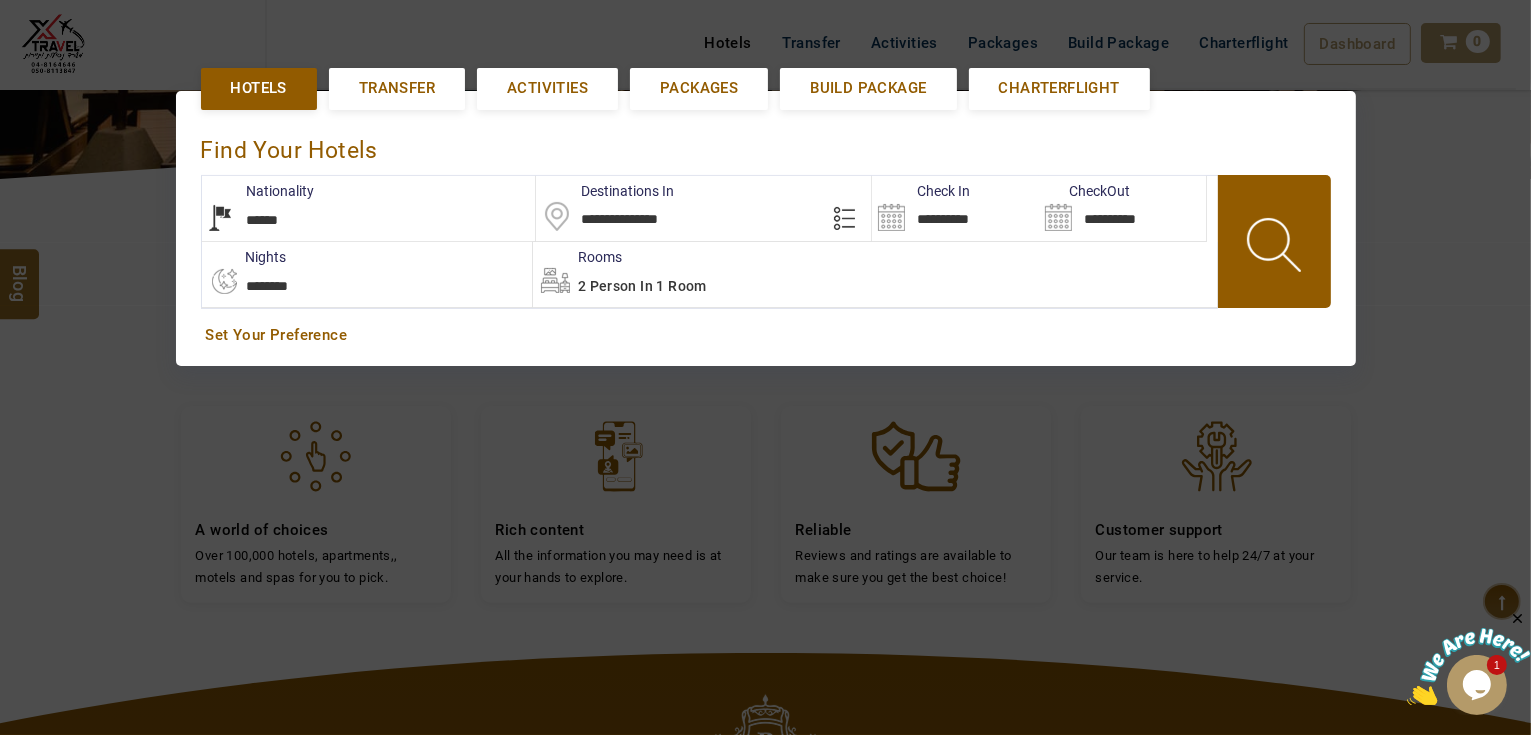 click on "**********" at bounding box center (955, 208) 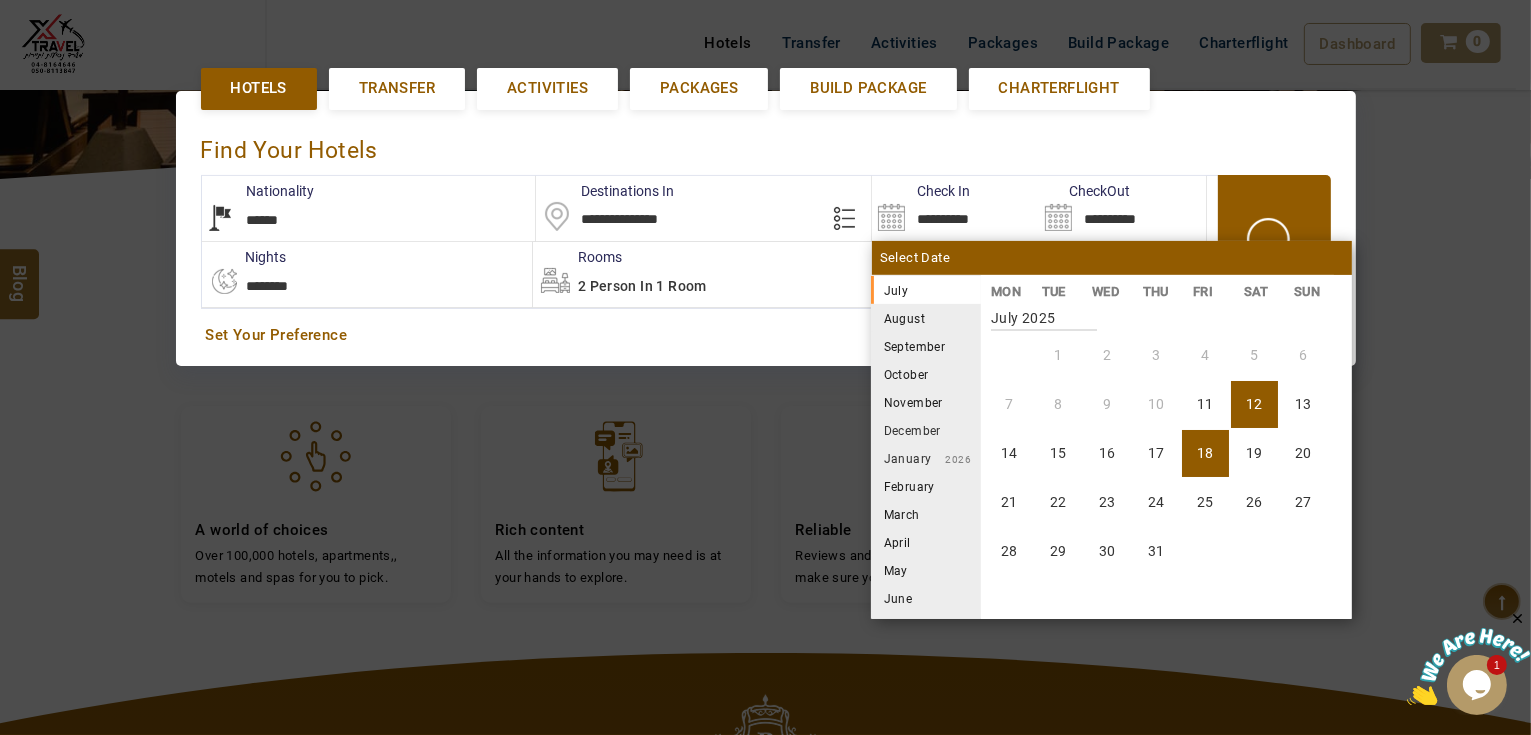 click on "18" at bounding box center (1205, 453) 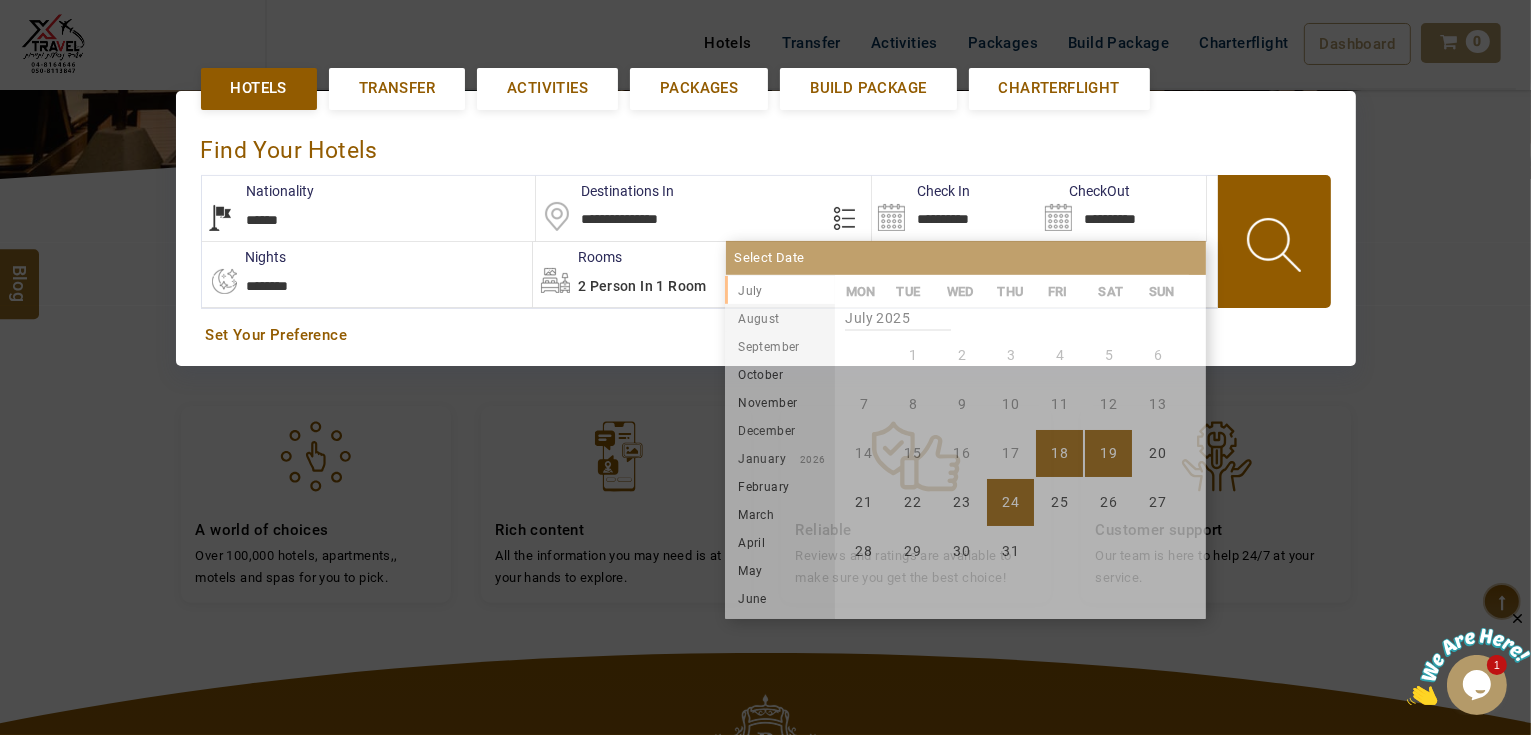 click on "24" at bounding box center (1010, 502) 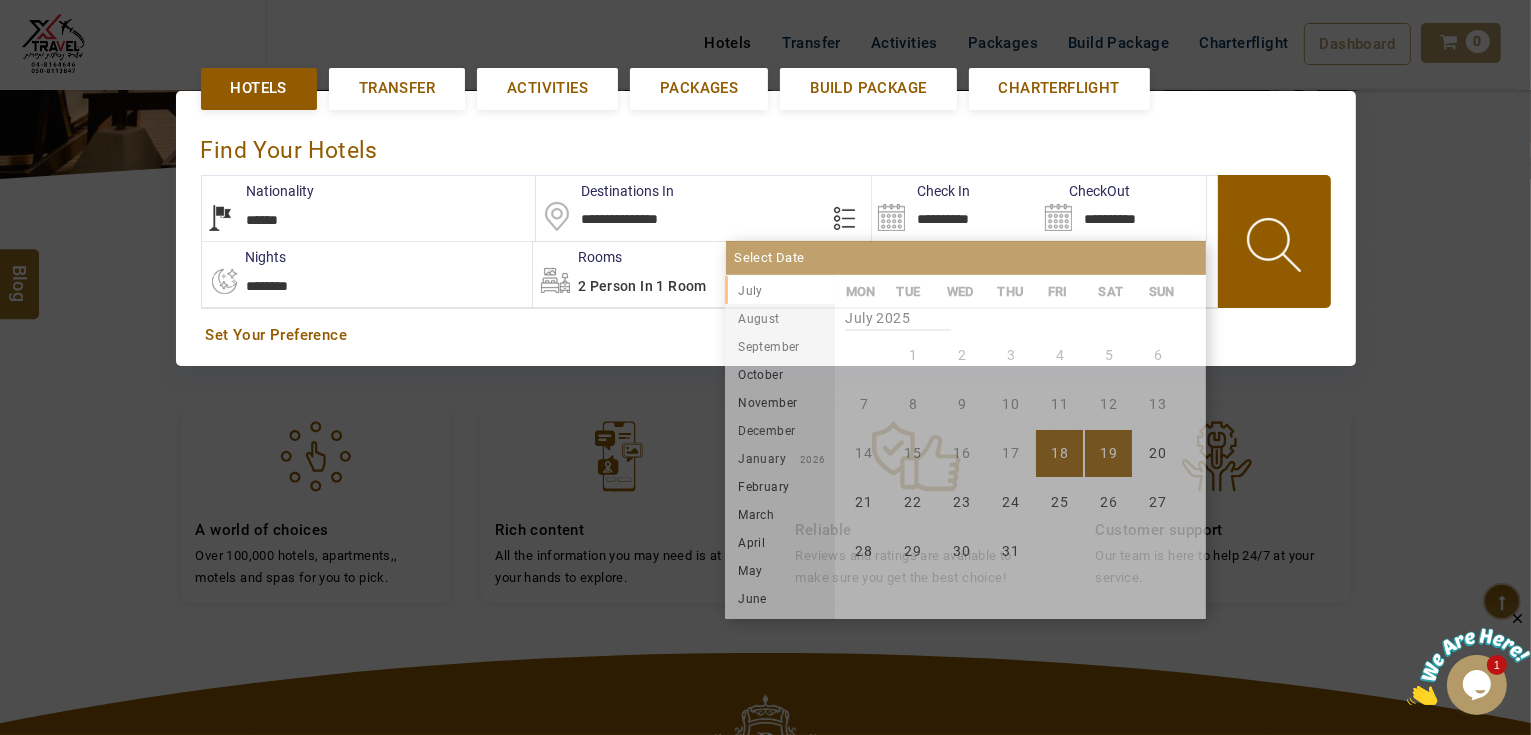 type on "**********" 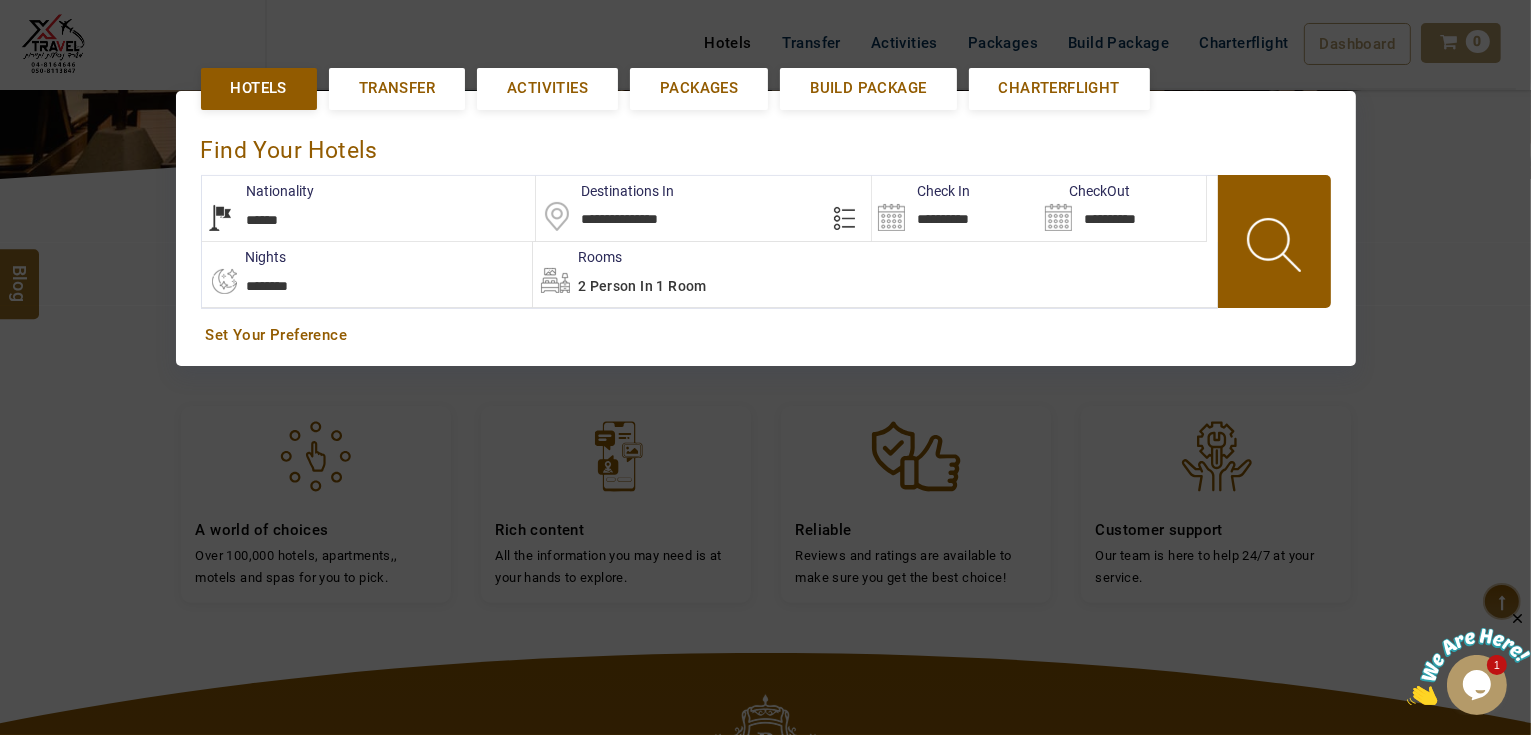 click on "2 Person in    1 Room" at bounding box center [642, 286] 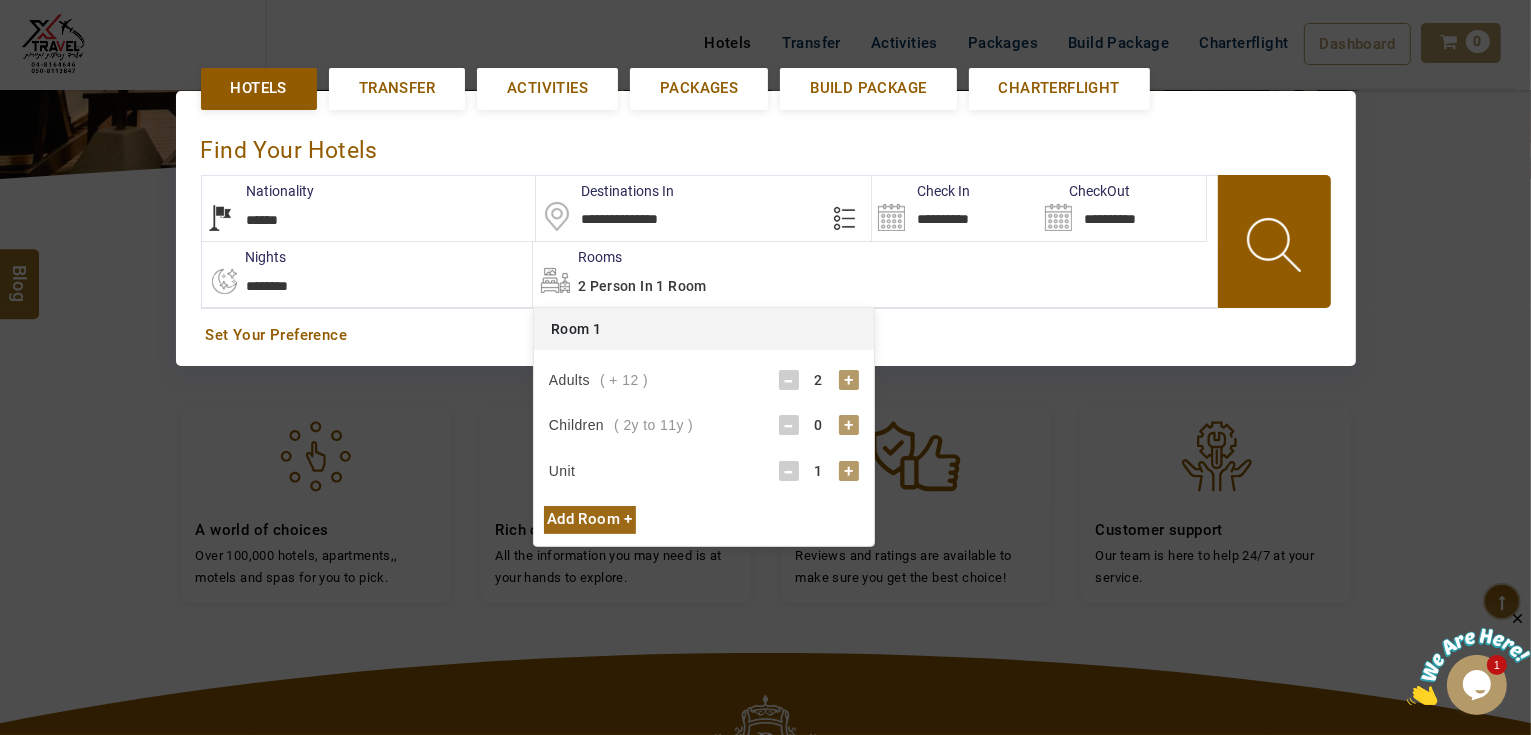 click on "Add Room +" at bounding box center (590, 519) 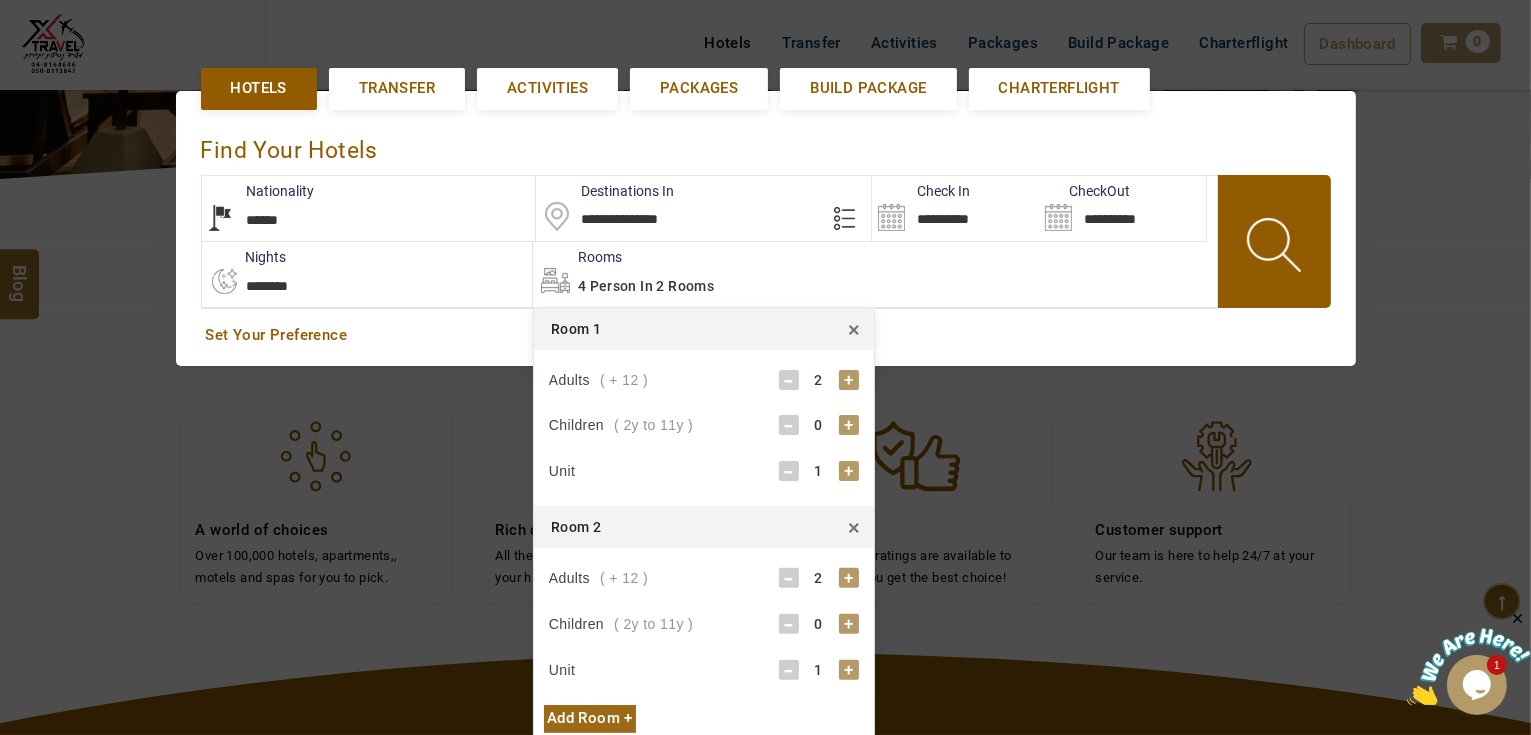 click on "+" at bounding box center (849, 425) 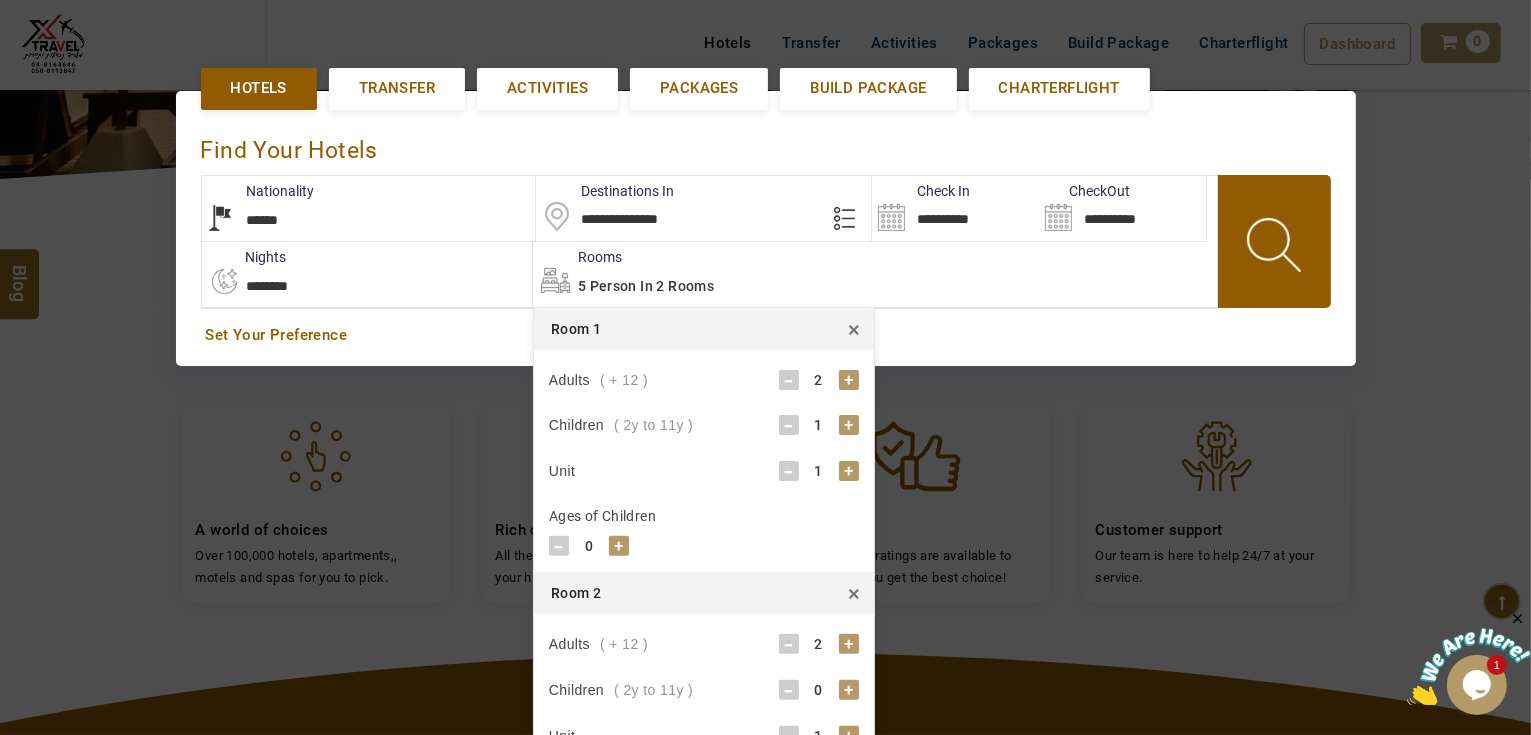 click on "+" at bounding box center [619, 546] 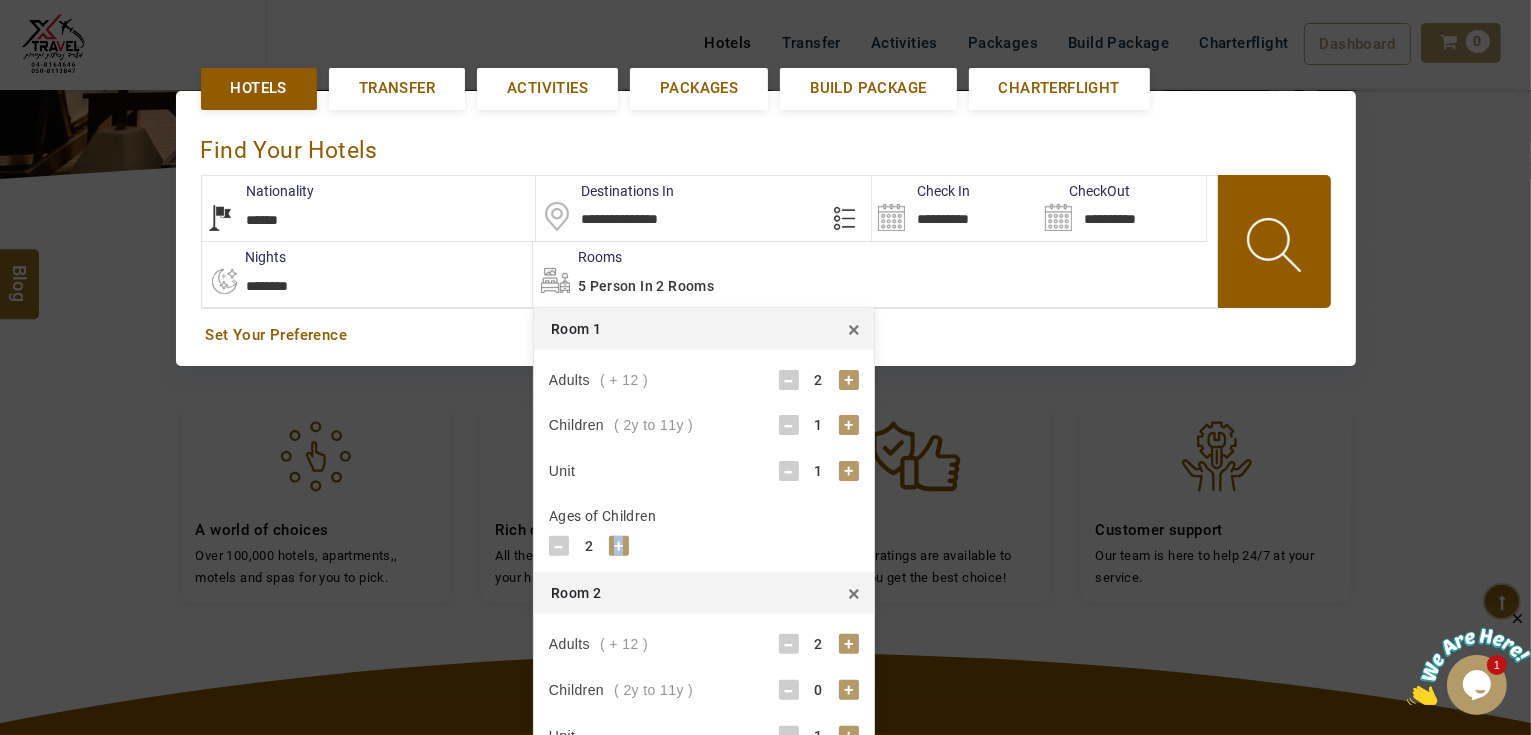 click on "+" at bounding box center (619, 546) 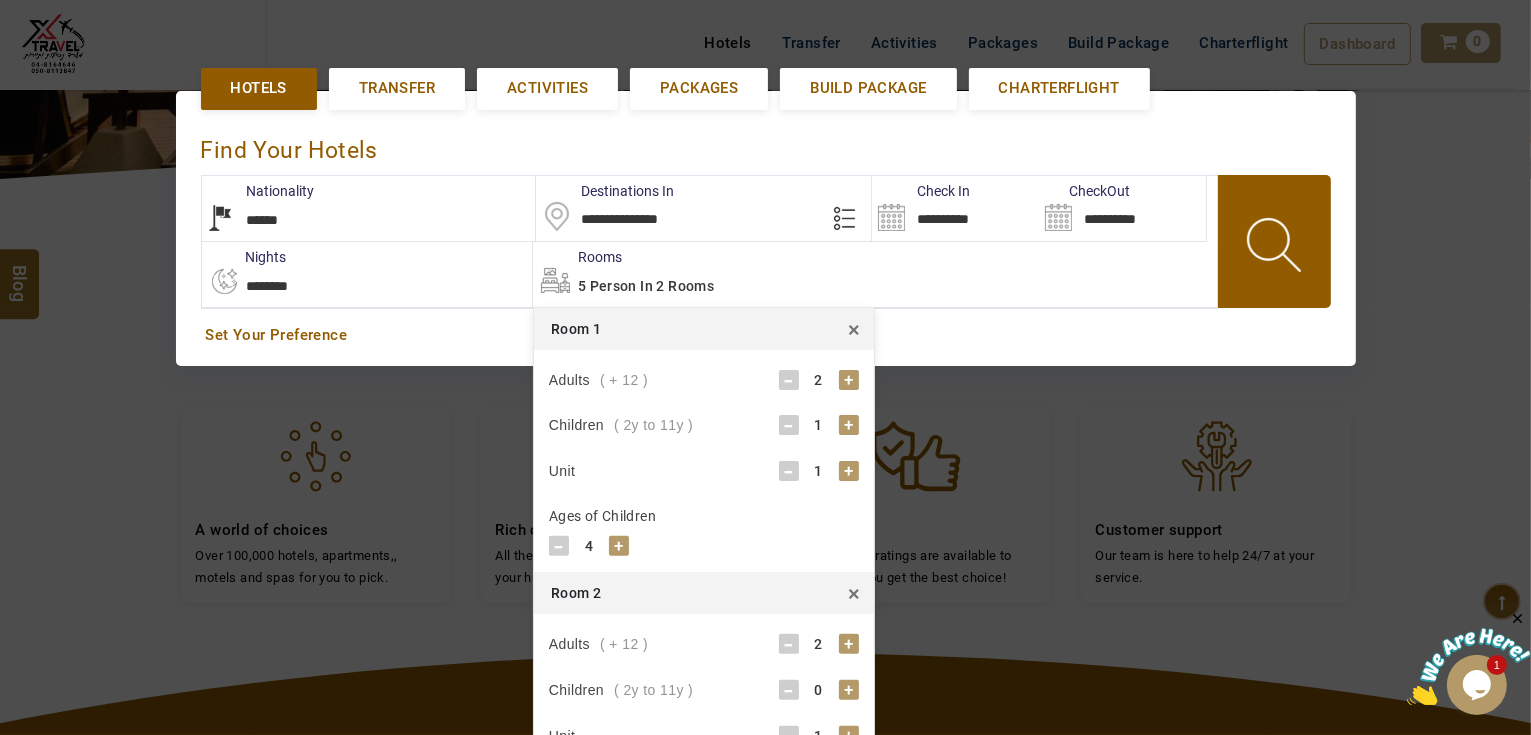 click on "Adults ( + 12 ) - [NUMBER] + Children ( 2y to 11y ) - [NUMBER] + Unit - [NUMBER] + Ages of Children - [NUMBER] + - [NUMBER] + - [NUMBER] + - [NUMBER] +" at bounding box center (704, 461) 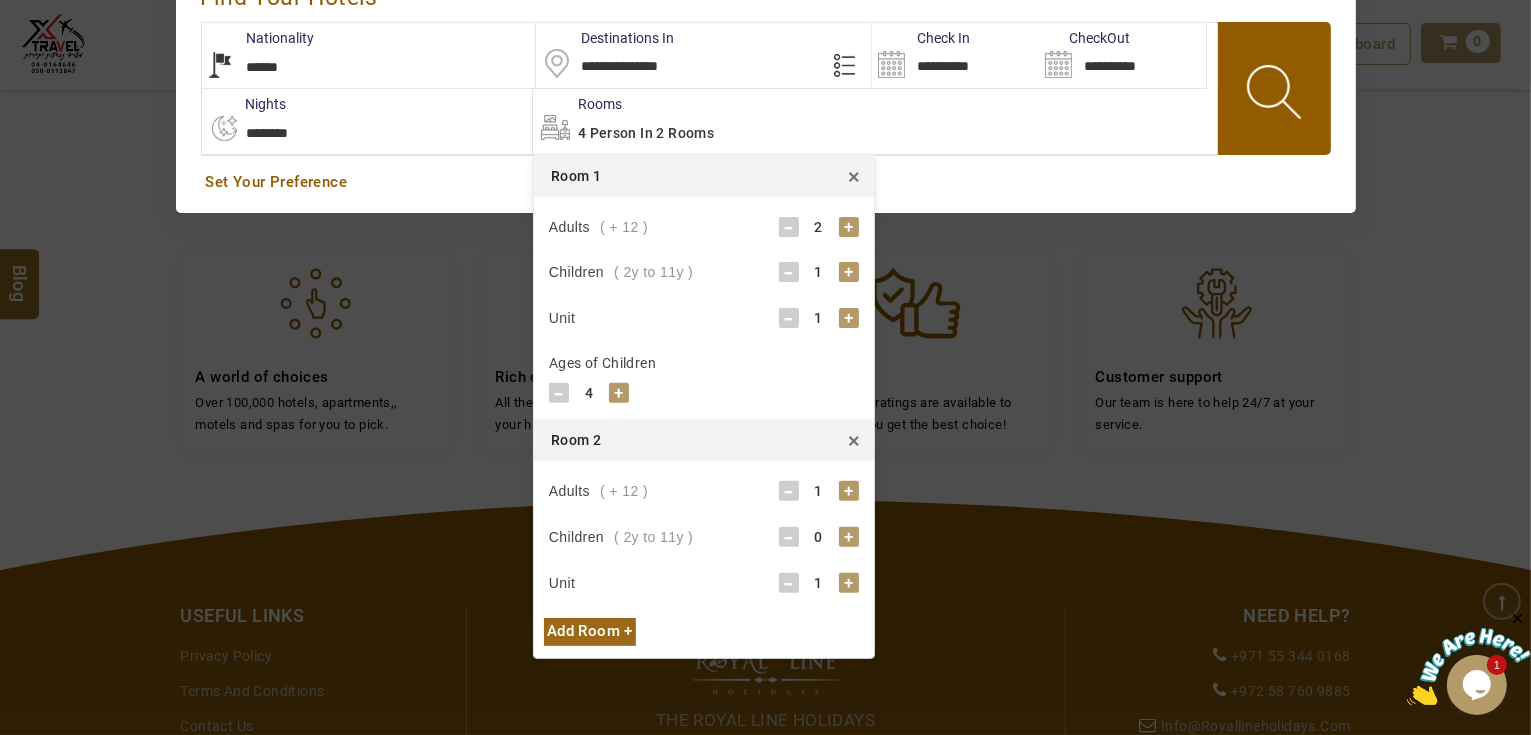 scroll, scrollTop: 620, scrollLeft: 0, axis: vertical 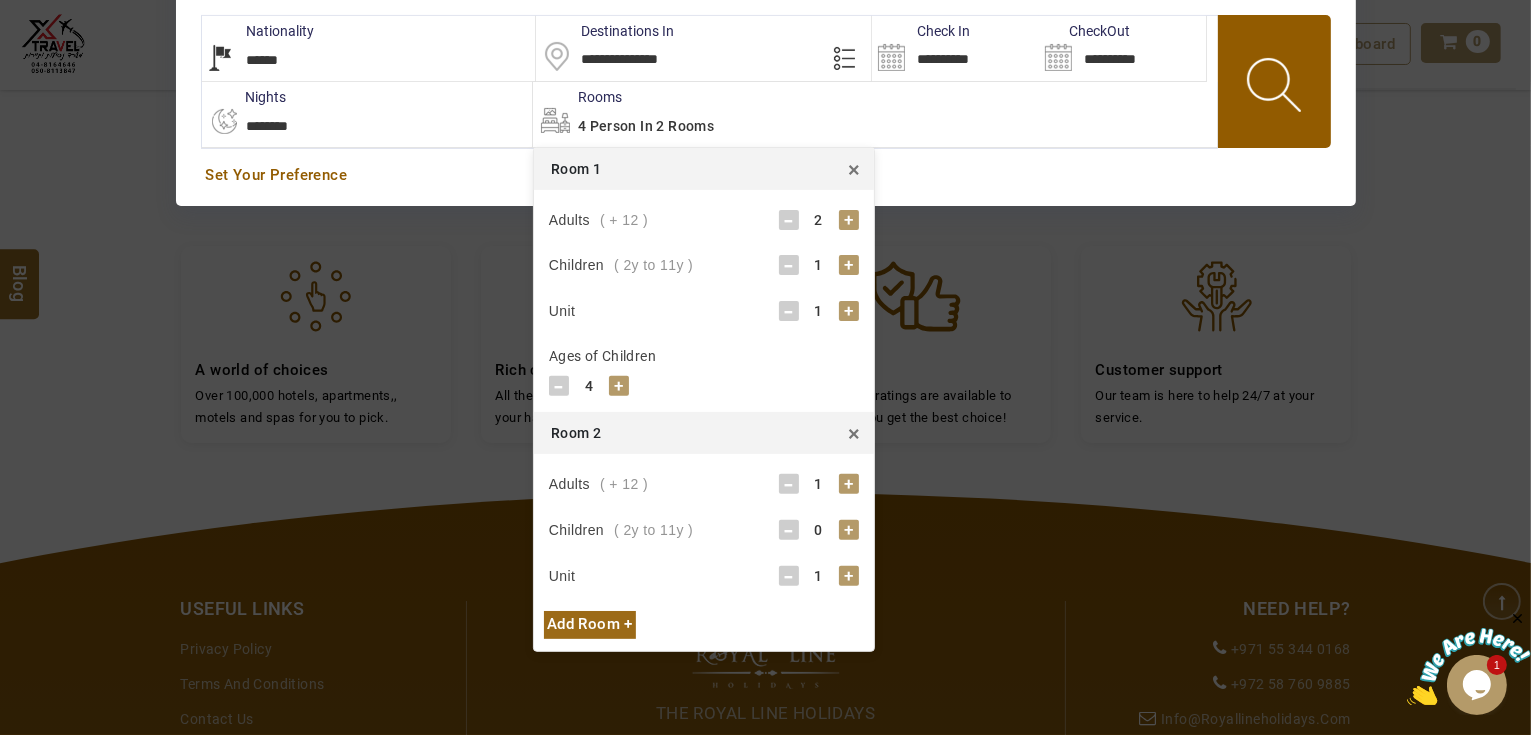 click on "+" at bounding box center [849, 530] 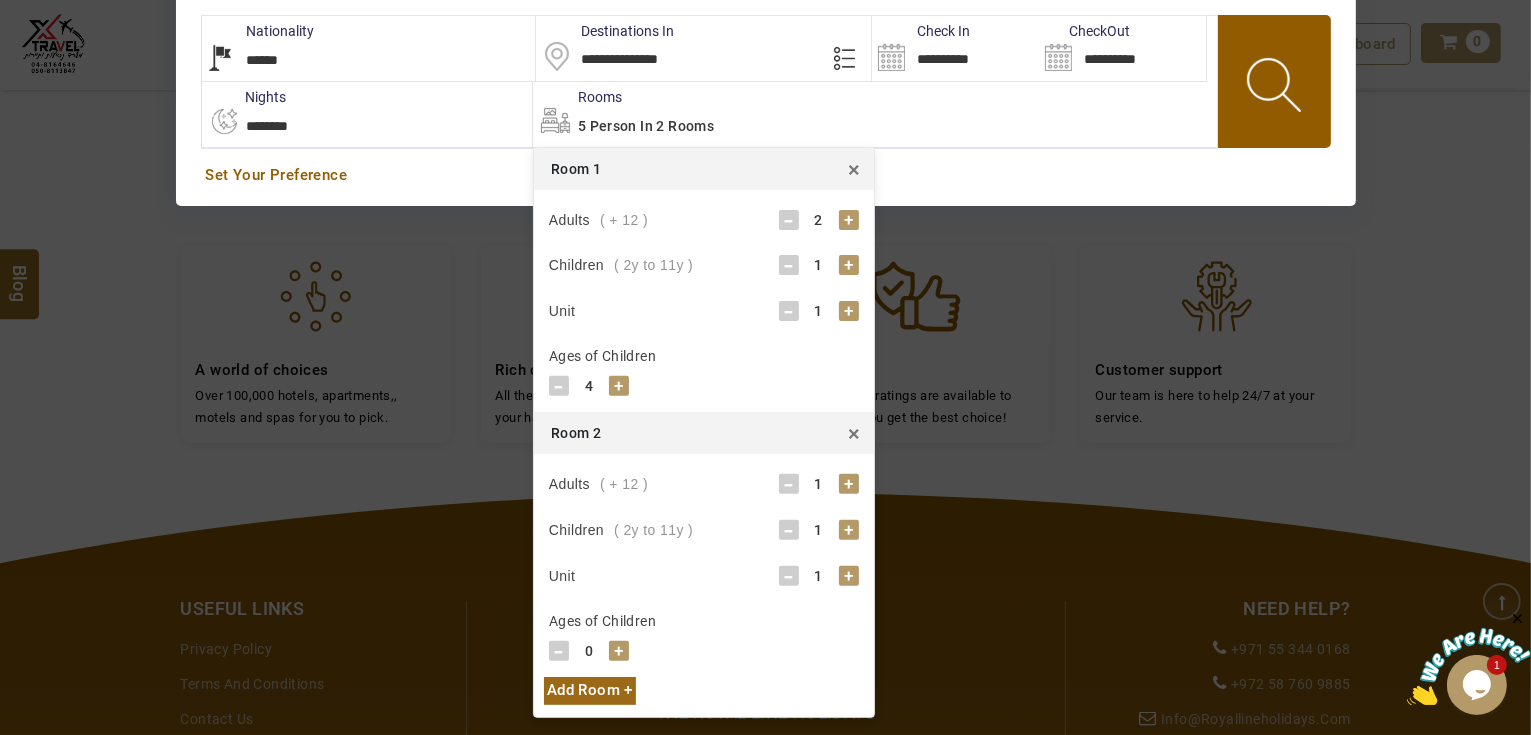 click on "+" at bounding box center (619, 651) 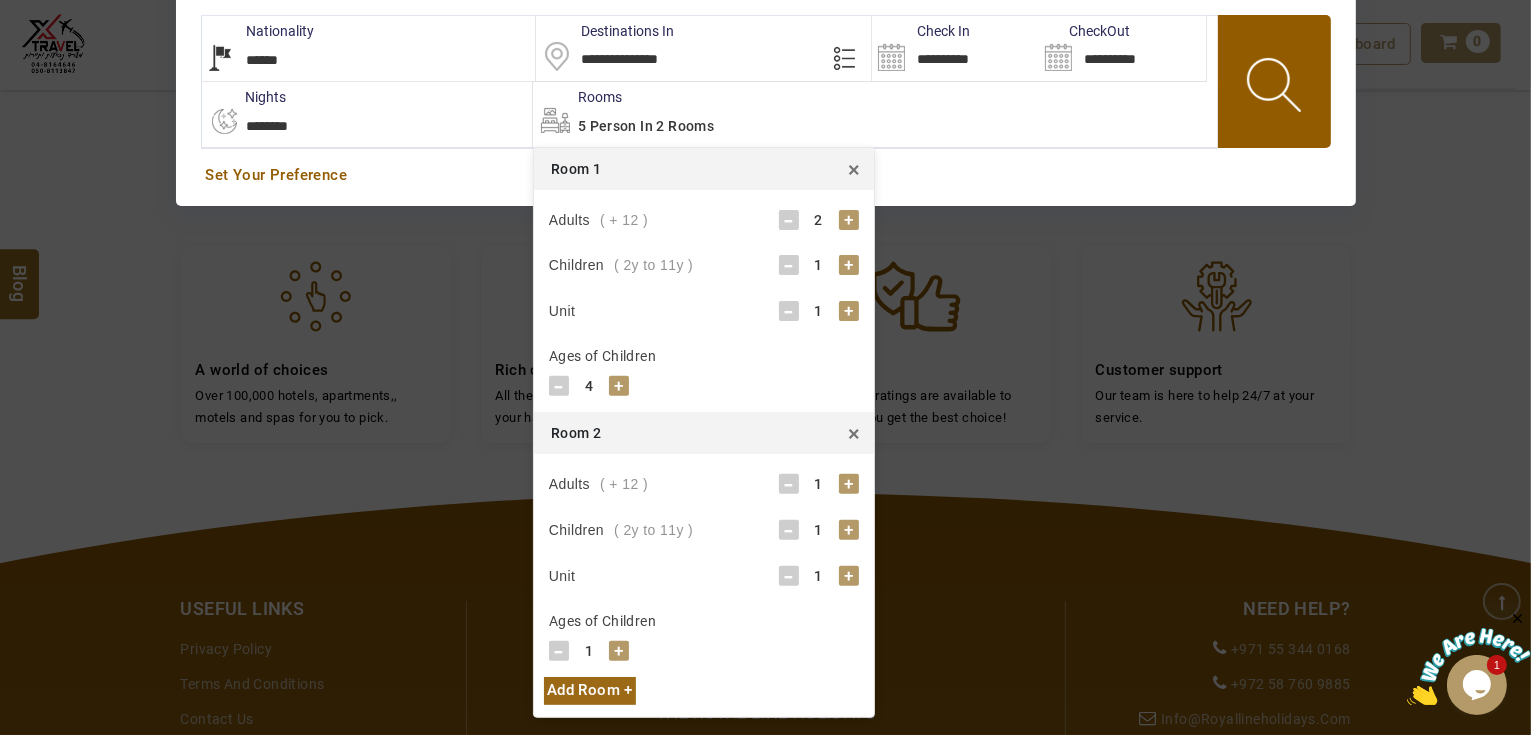 click on "+" at bounding box center [619, 651] 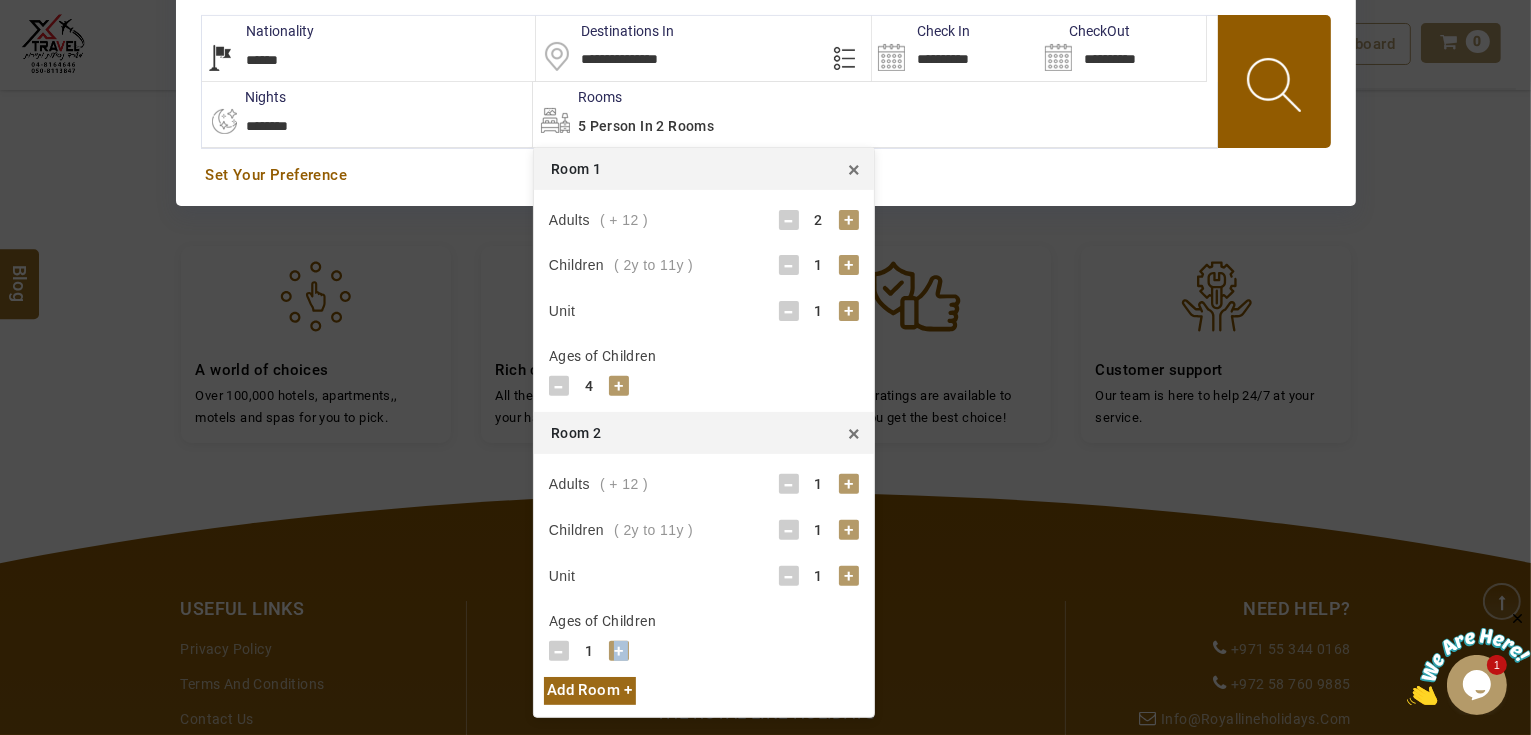 click on "+" at bounding box center (619, 651) 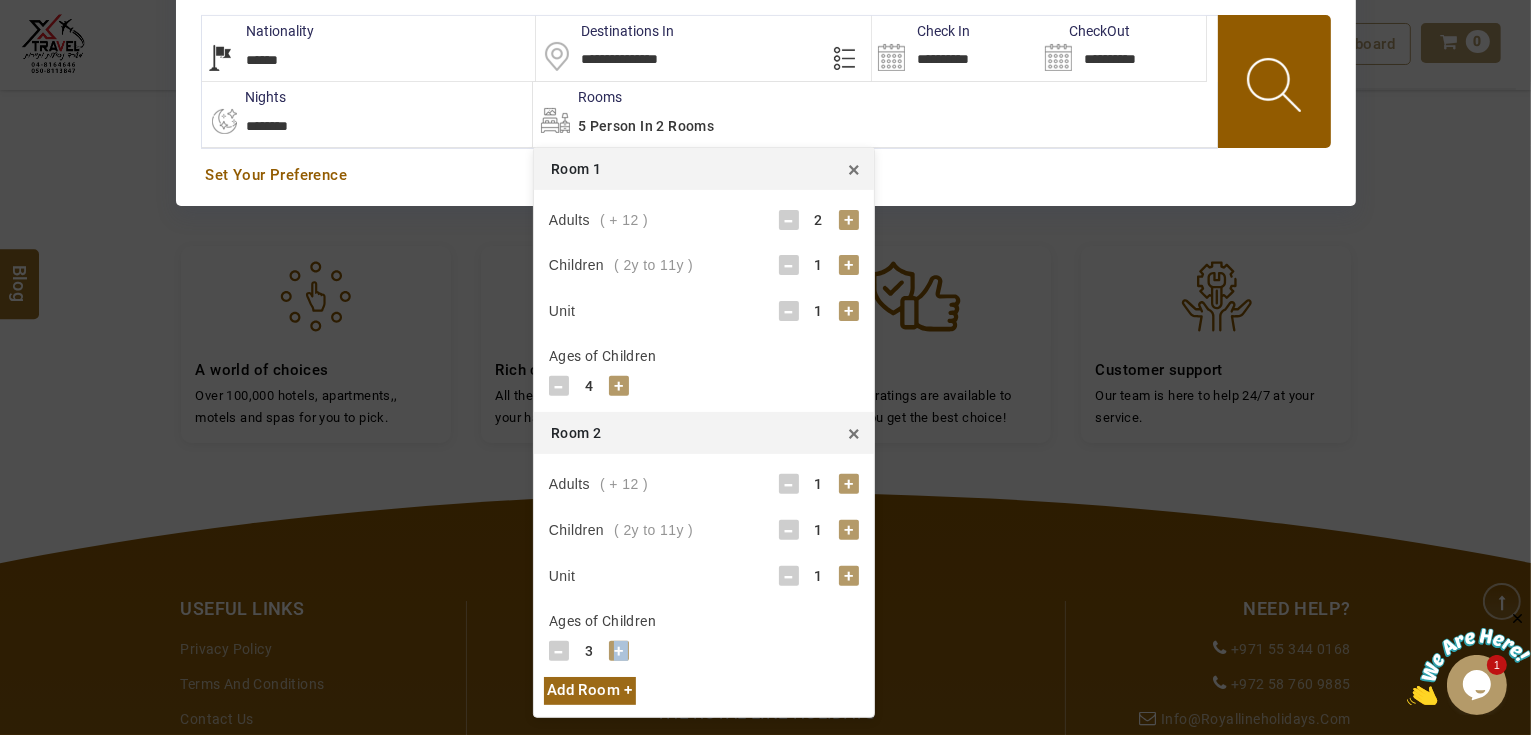 click on "+" at bounding box center (619, 651) 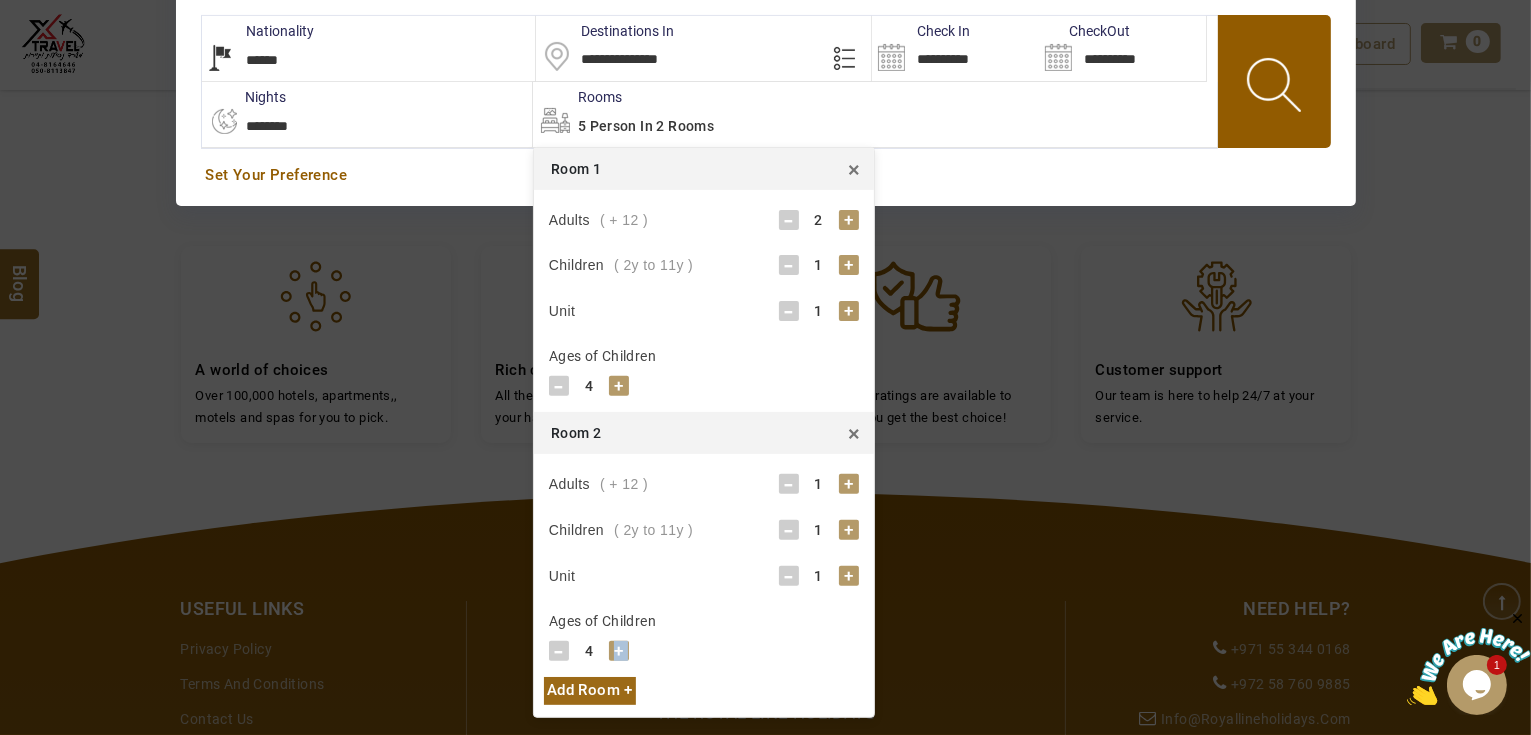 click on "+" at bounding box center [619, 651] 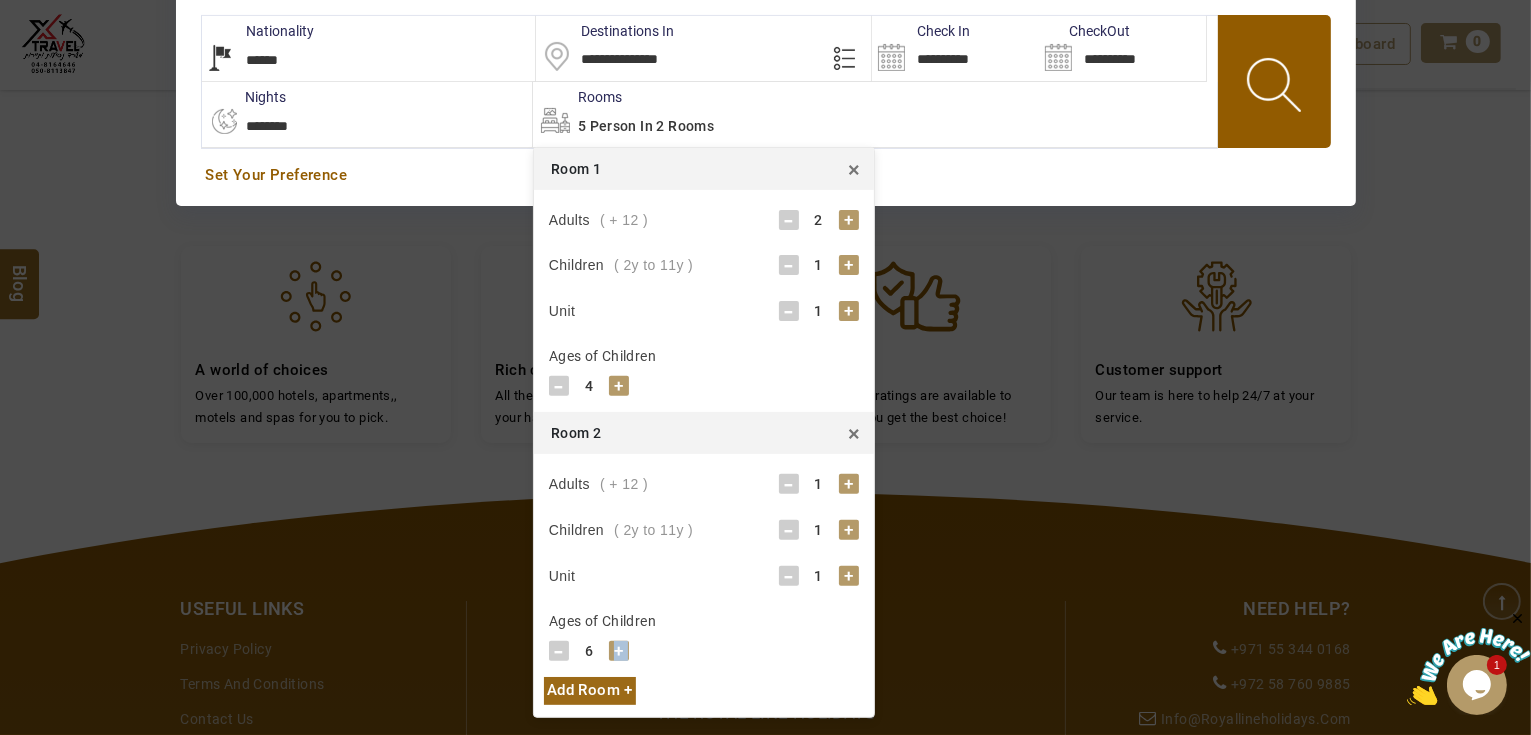 click on "+" at bounding box center (619, 651) 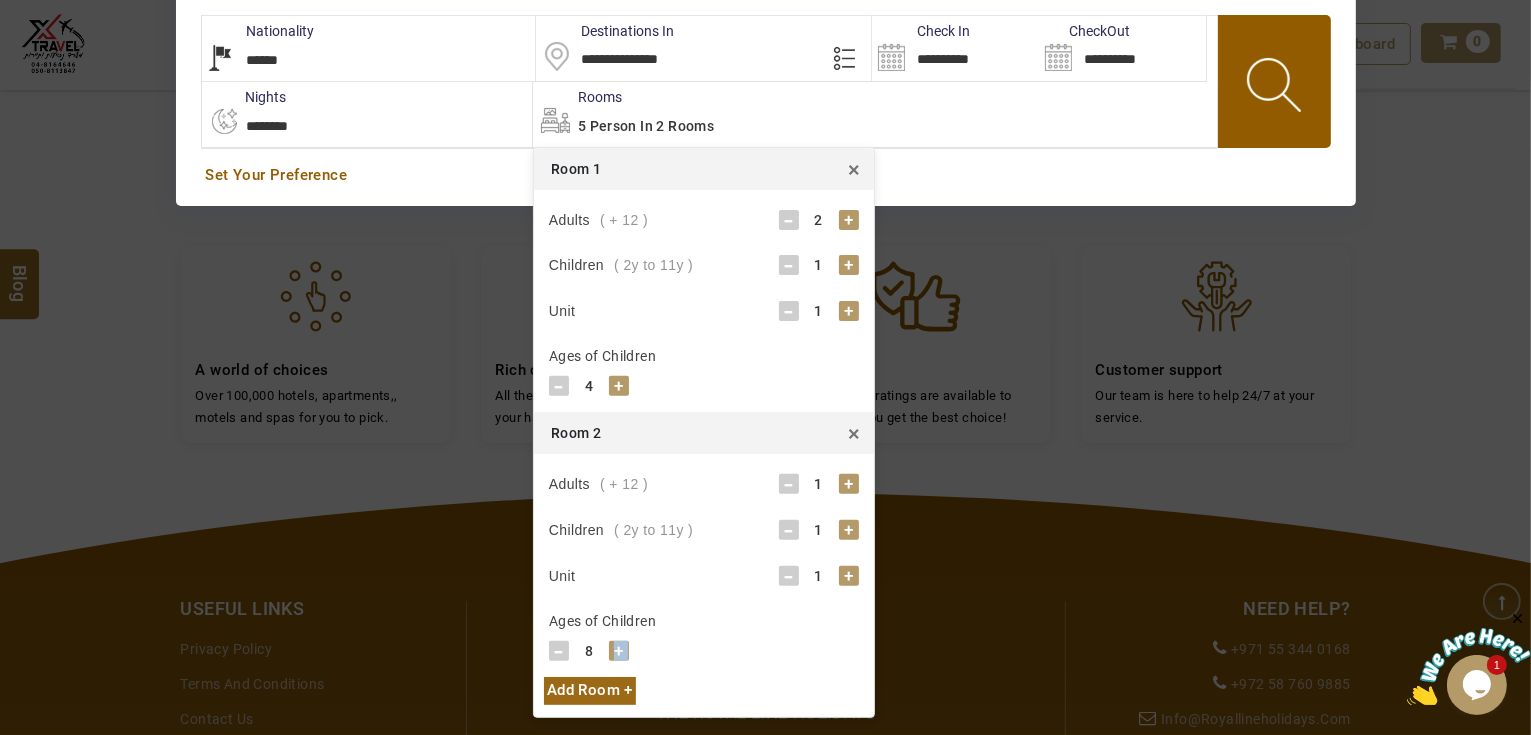 click on "+" at bounding box center (619, 651) 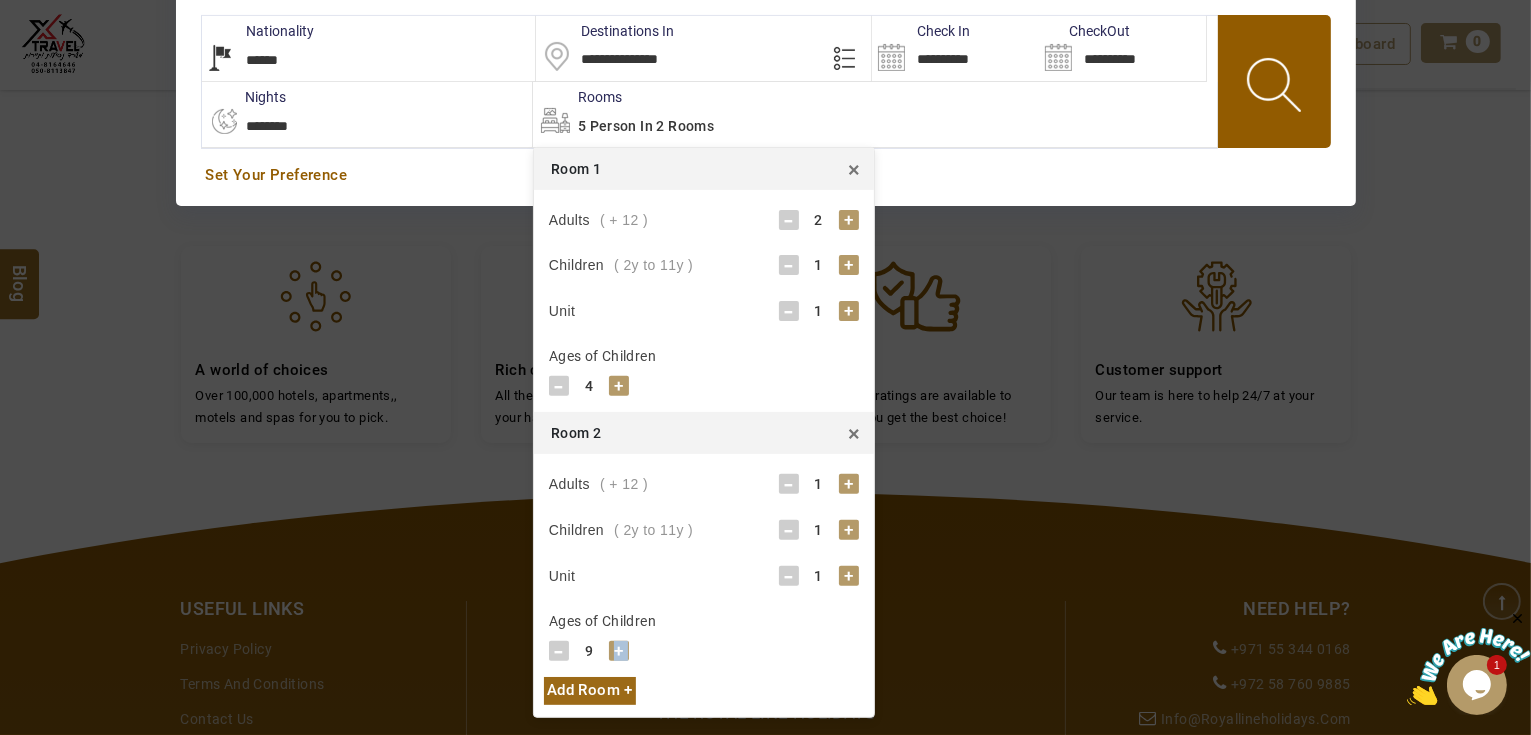 click on "+" at bounding box center (619, 651) 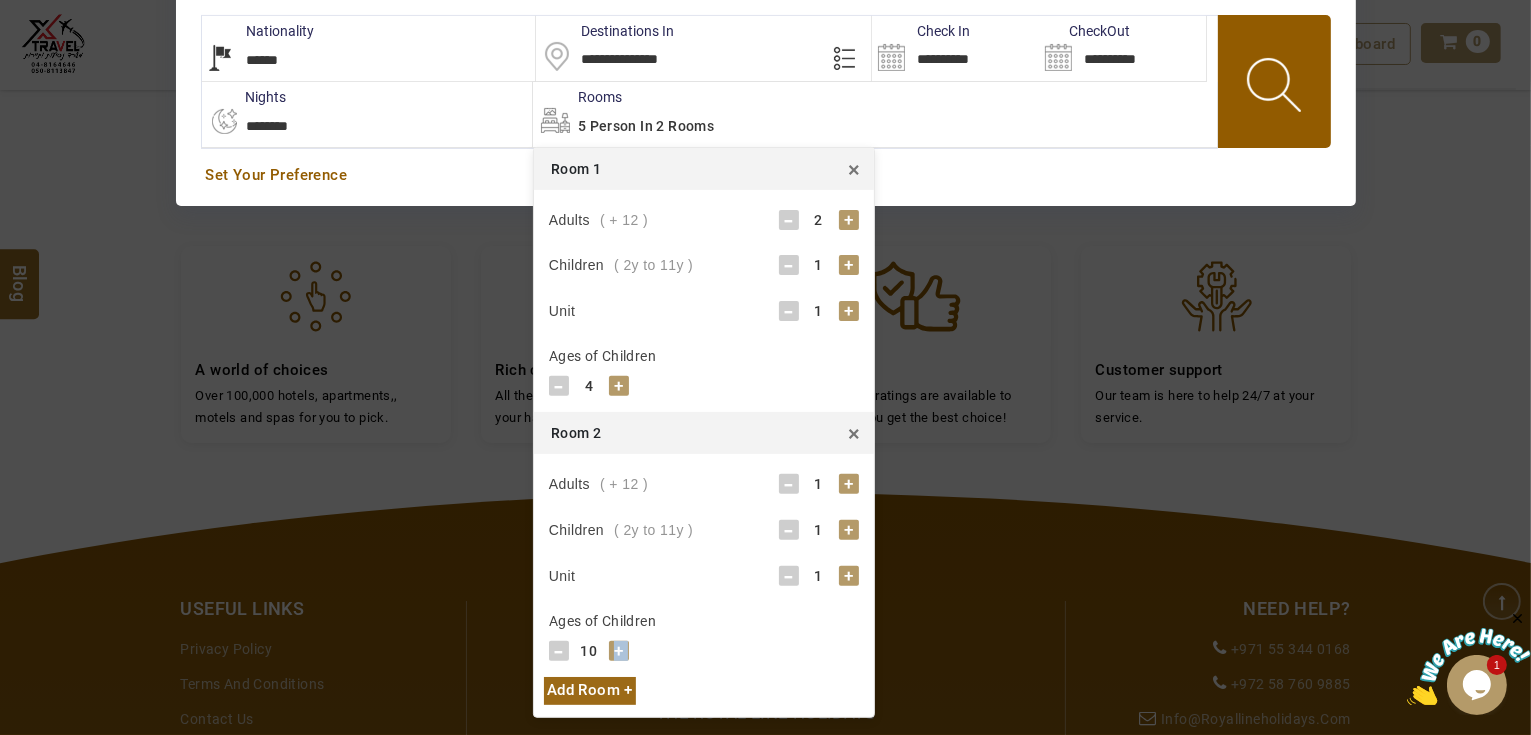click at bounding box center (1276, 88) 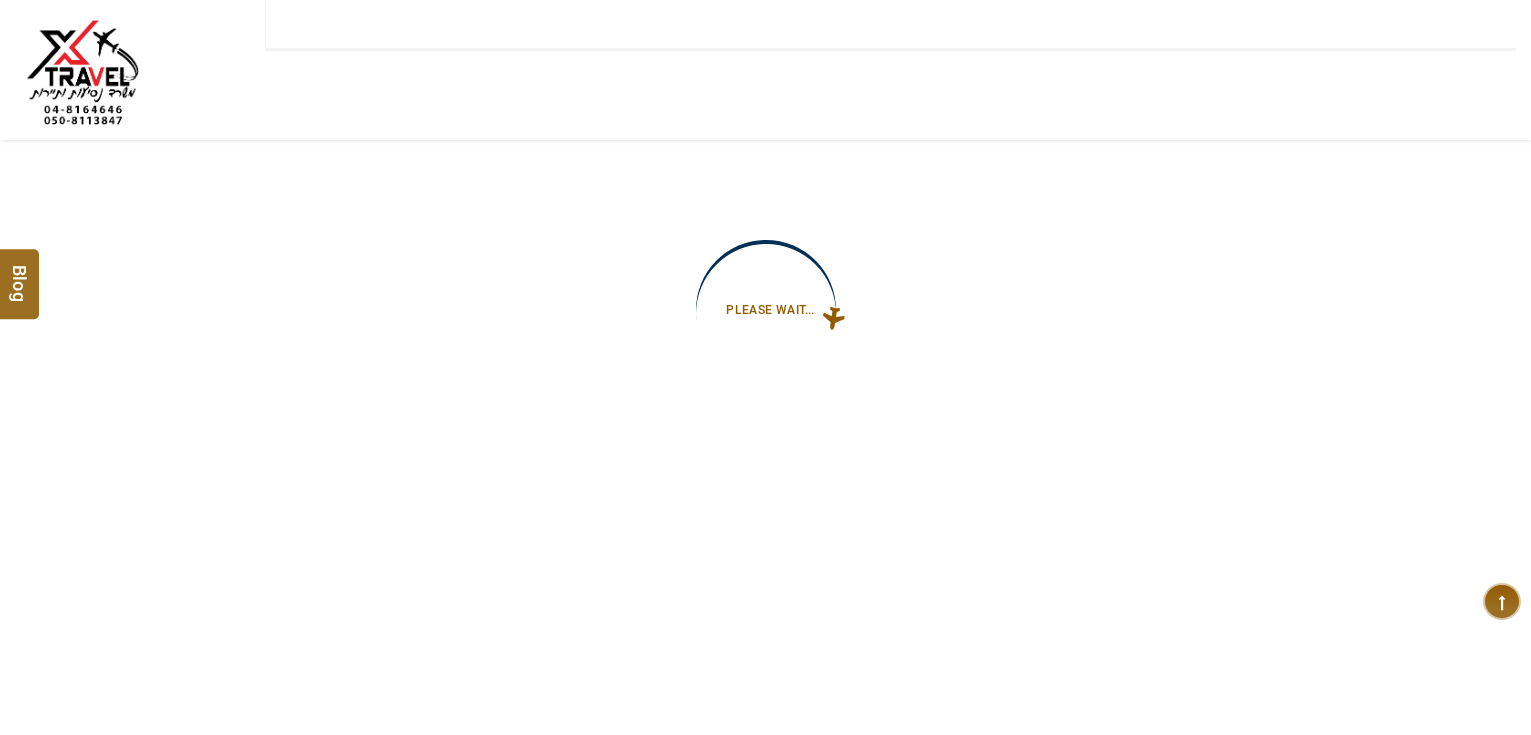 type on "**********" 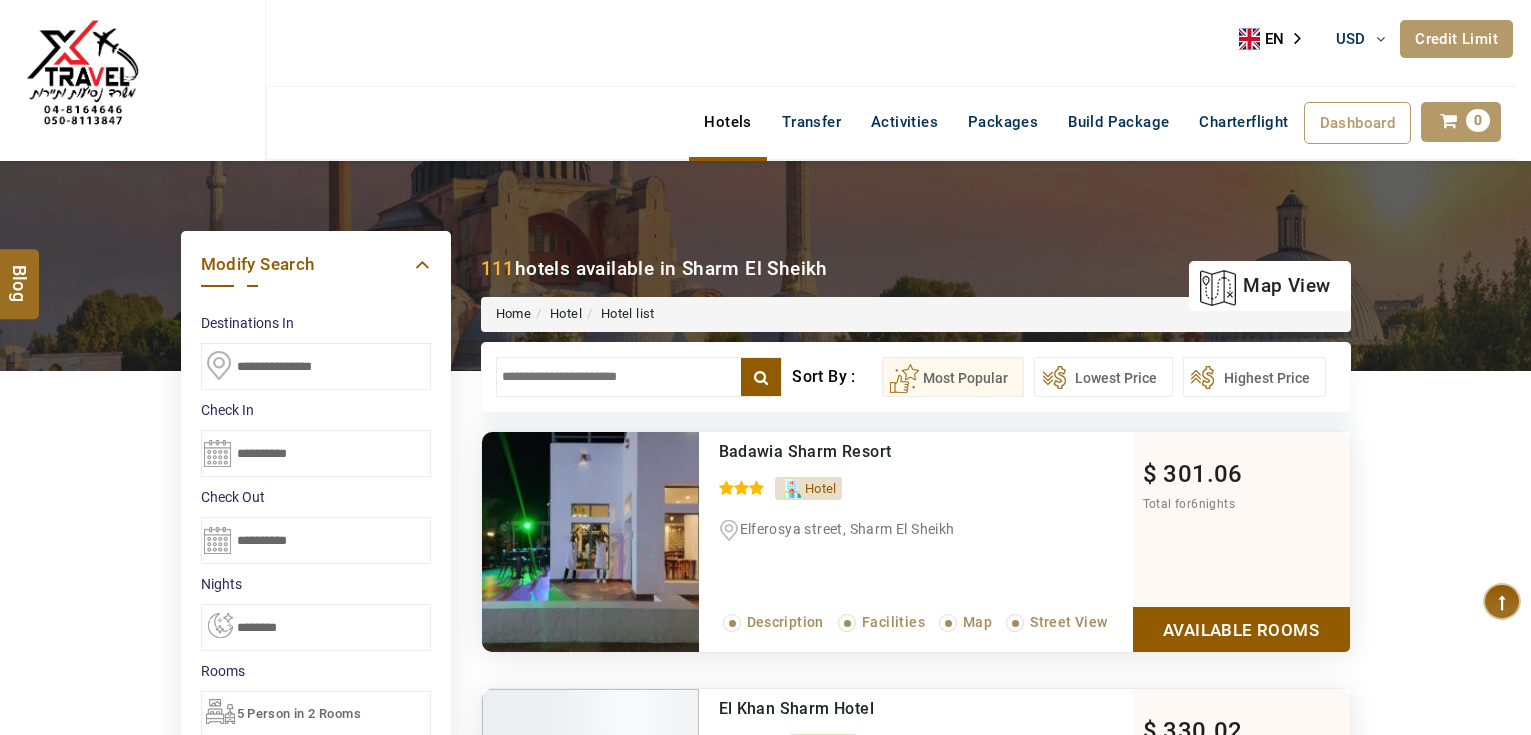 scroll, scrollTop: 0, scrollLeft: 0, axis: both 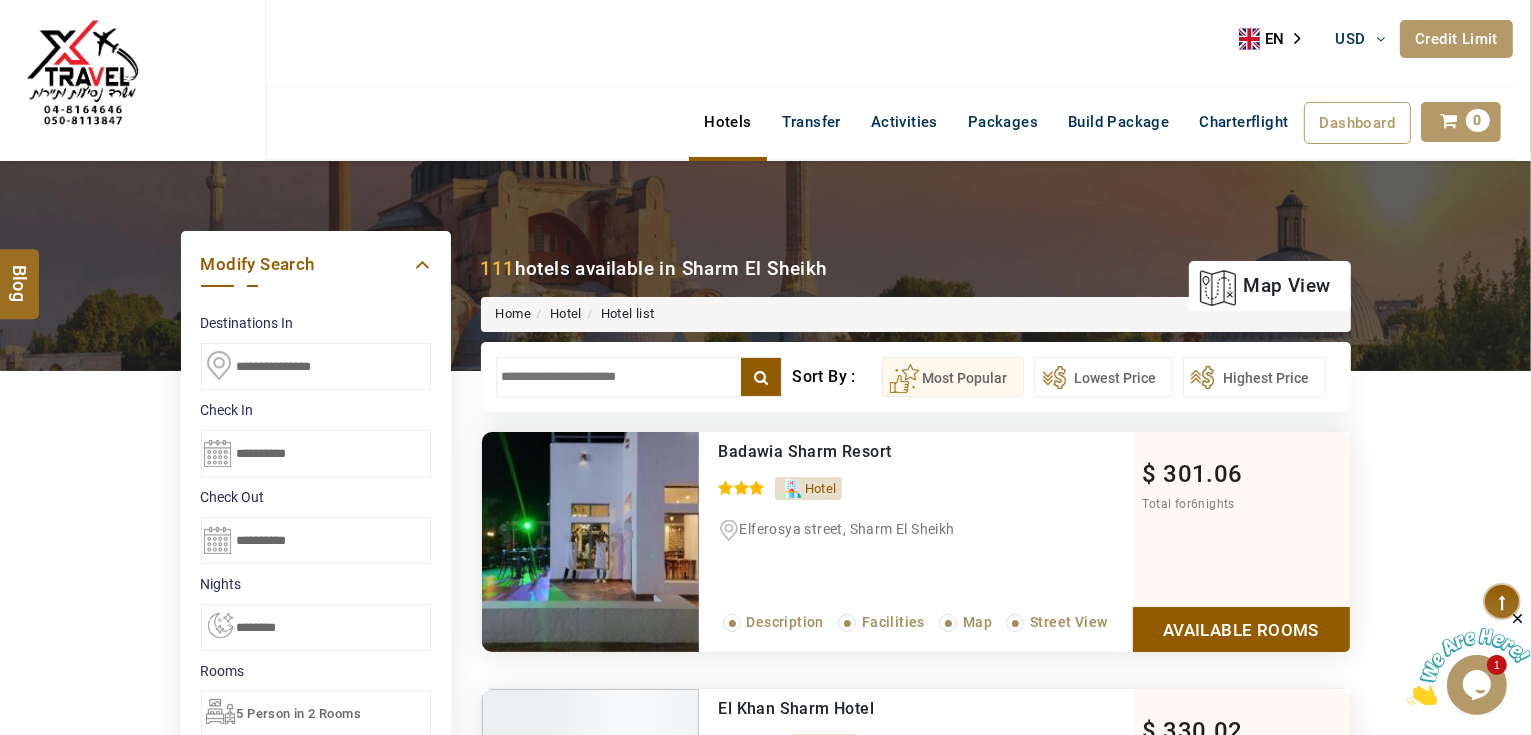 click at bounding box center [639, 377] 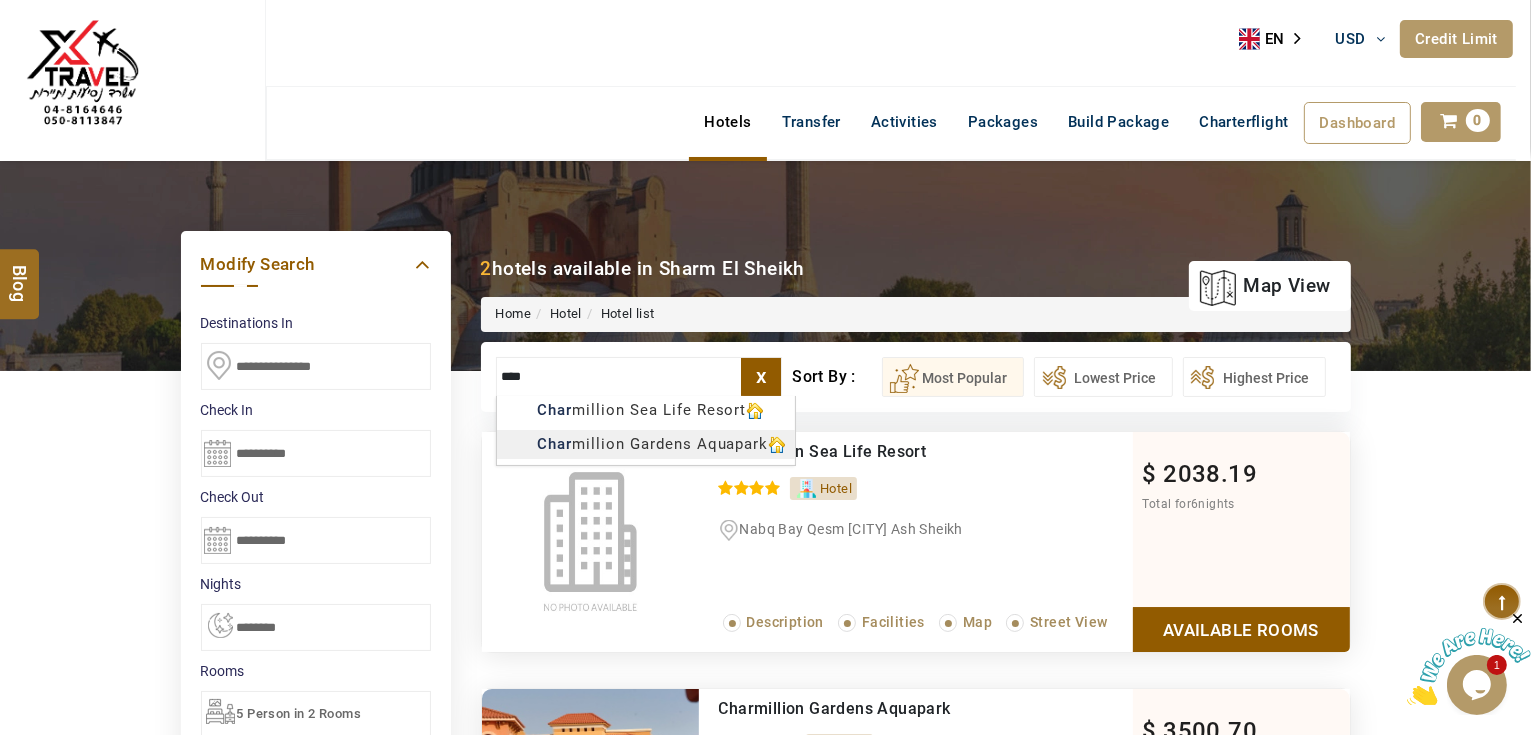 click on "AHMAD JINDAWY USD AED  AED EUR  € USD  $ INR  ₹ THB  ฿ IDR  Rp BHD  BHD TRY  ₺ Credit Limit EN HE AR ES PT ZH Helpline
+971 55 344 0168 Register Now +971 55 344 0168 info@royallineholidays.com About Us What we Offer Blog Why Us Contact Hotels  Transfer Activities Packages Build Package Charterflight Dashboard My Profile My Booking My Reports My Quotation Sign Out 0 Points Redeem Now To Redeem 35325  Points Future Points  3099   Points Credit Limit Credit Limit USD 30000.00 70% Complete Used USD 14756.98 Available USD 15243.02 Setting  Looks like you haven't added anything to your cart yet Countinue Shopping ******* ****** Please Wait.. Blog demo
Remember me Forgot
password? LOG IN Don't have an account?   Register Now My Booking View/ Print/Cancel Your Booking without Signing in Submit Applying Filters...... Hotels For You Will Be Loading Soon demo
In A Few Moment, You Will Be Celebrating Best Hotel options galore ! Check In   CheckOut Rooms Rooms Please Wait X" at bounding box center [765, 936] 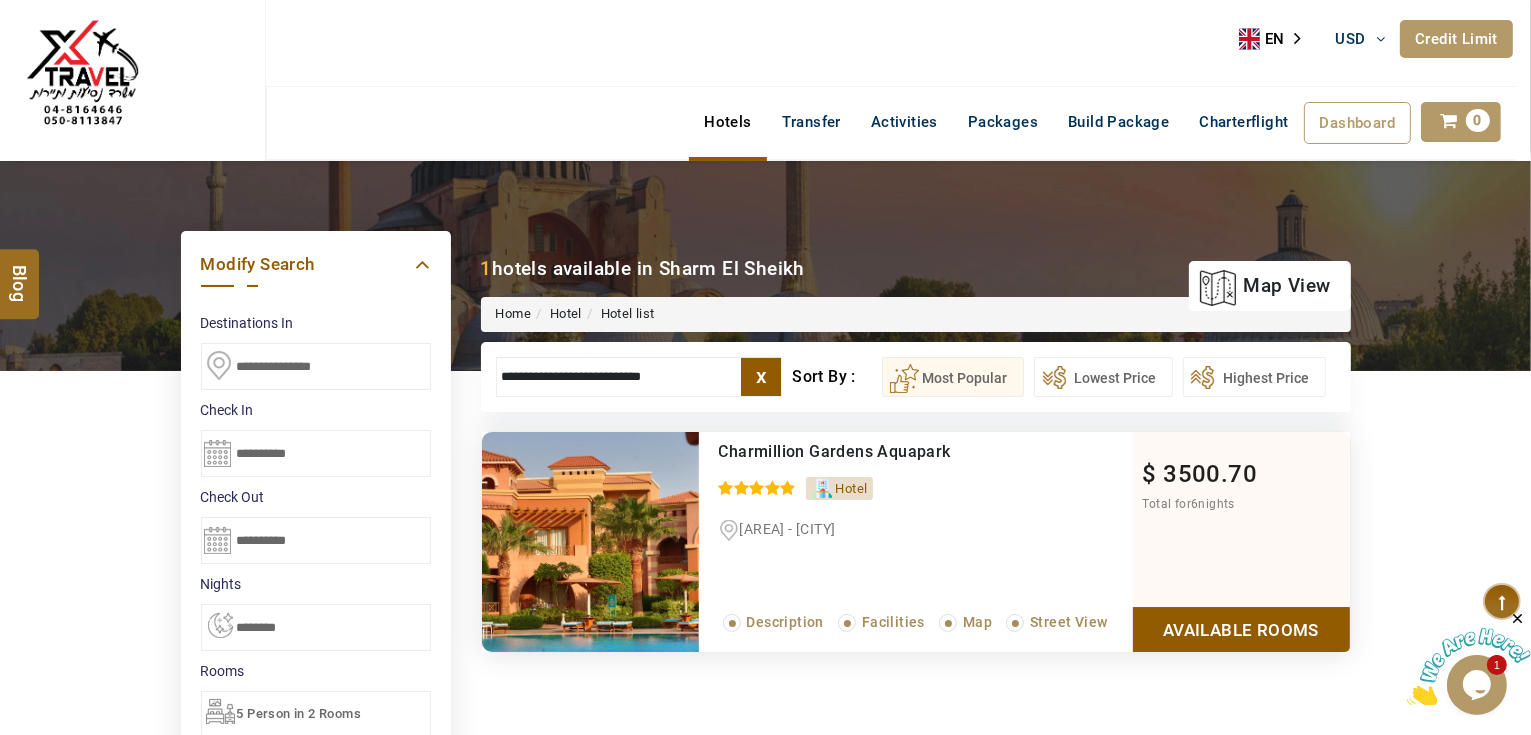 type on "**********" 